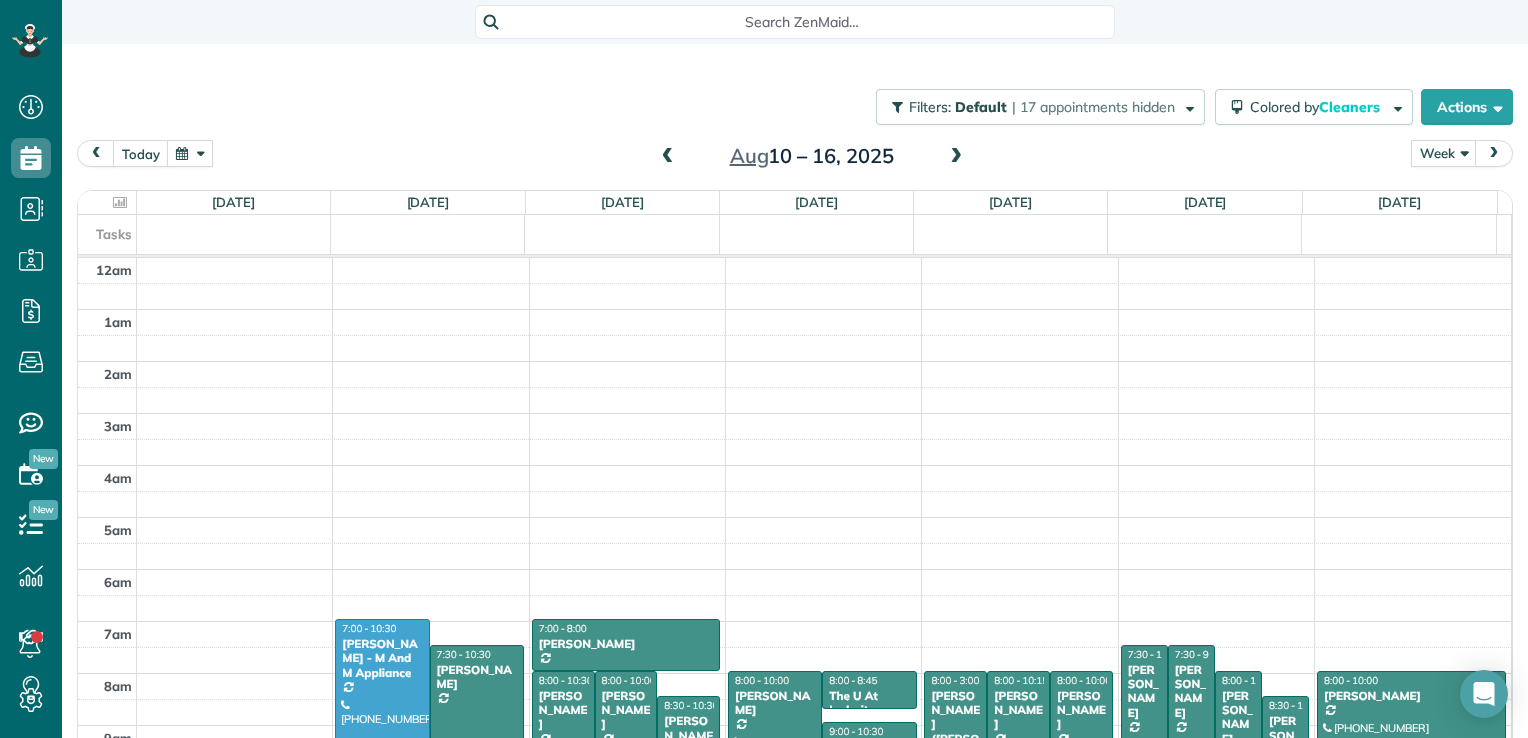 scroll, scrollTop: 0, scrollLeft: 0, axis: both 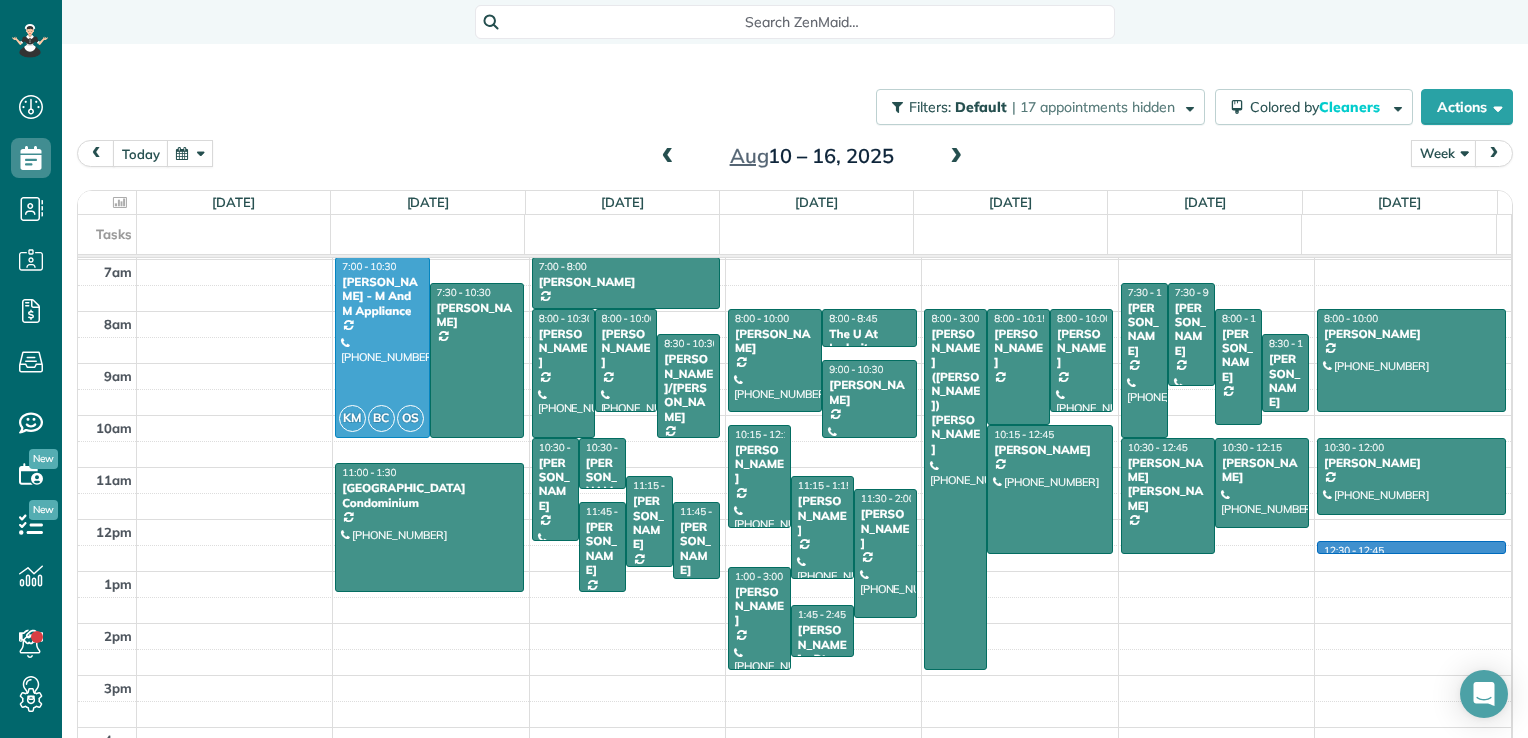 click on "12am 1am 2am 3am 4am 5am 6am 7am 8am 9am 10am 11am 12pm 1pm 2pm 3pm 4pm 5pm KM BC OS 7:00 - 10:30 [PERSON_NAME] - M And M Appliance [PHONE_NUMBER] [STREET_ADDRESS][PERSON_NAME][US_STATE] 7:30 - 10:[GEOGRAPHIC_DATA][PERSON_NAME][STREET_ADDRESS][US_STATE][US_STATE] 11:00 - 1:[GEOGRAPHIC_DATA] [PHONE_NUMBER] [STREET_ADDRESS][US_STATE] 7:00 - 8:00 [PERSON_NAME] [PHONE_NUMBER] [STREET_ADDRESS] 8:00 - 10:[GEOGRAPHIC_DATA][PERSON_NAME] [PHONE_NUMBER] [STREET_ADDRESS] 8:00 - 10:00 [PERSON_NAME] [PHONE_NUMBER] [STREET_ADDRESS] 8:30 - 10:30 [PERSON_NAME]/[PERSON_NAME] [PHONE_NUMBER] [STREET_ADDRESS] 10:30 - 12:[GEOGRAPHIC_DATA][PERSON_NAME] [PHONE_NUMBER] [STREET_ADDRESS] 10:30 - 11:30 [PERSON_NAME] [PHONE_NUMBER] [STREET_ADDRESS][PERSON_NAME][US_STATE] 11:15 - 1:00 [PERSON_NAME] [PHONE_NUMBER] [STREET_ADDRESS][US_STATE] 11:45 - 1:30 [PERSON_NAME] [PHONE_NUMBER] [US_STATE][GEOGRAPHIC_DATA]" at bounding box center [794, 363] 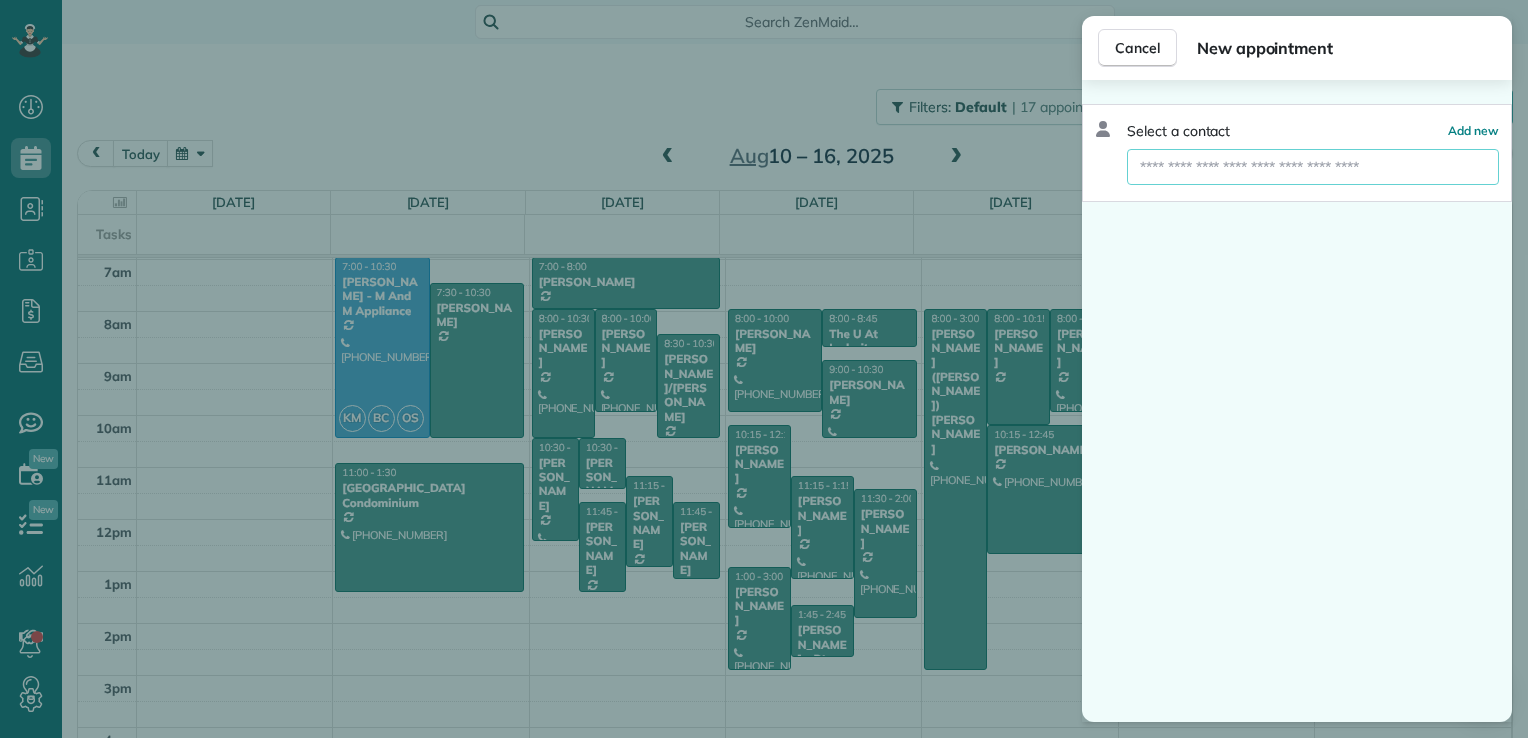 click at bounding box center (1313, 167) 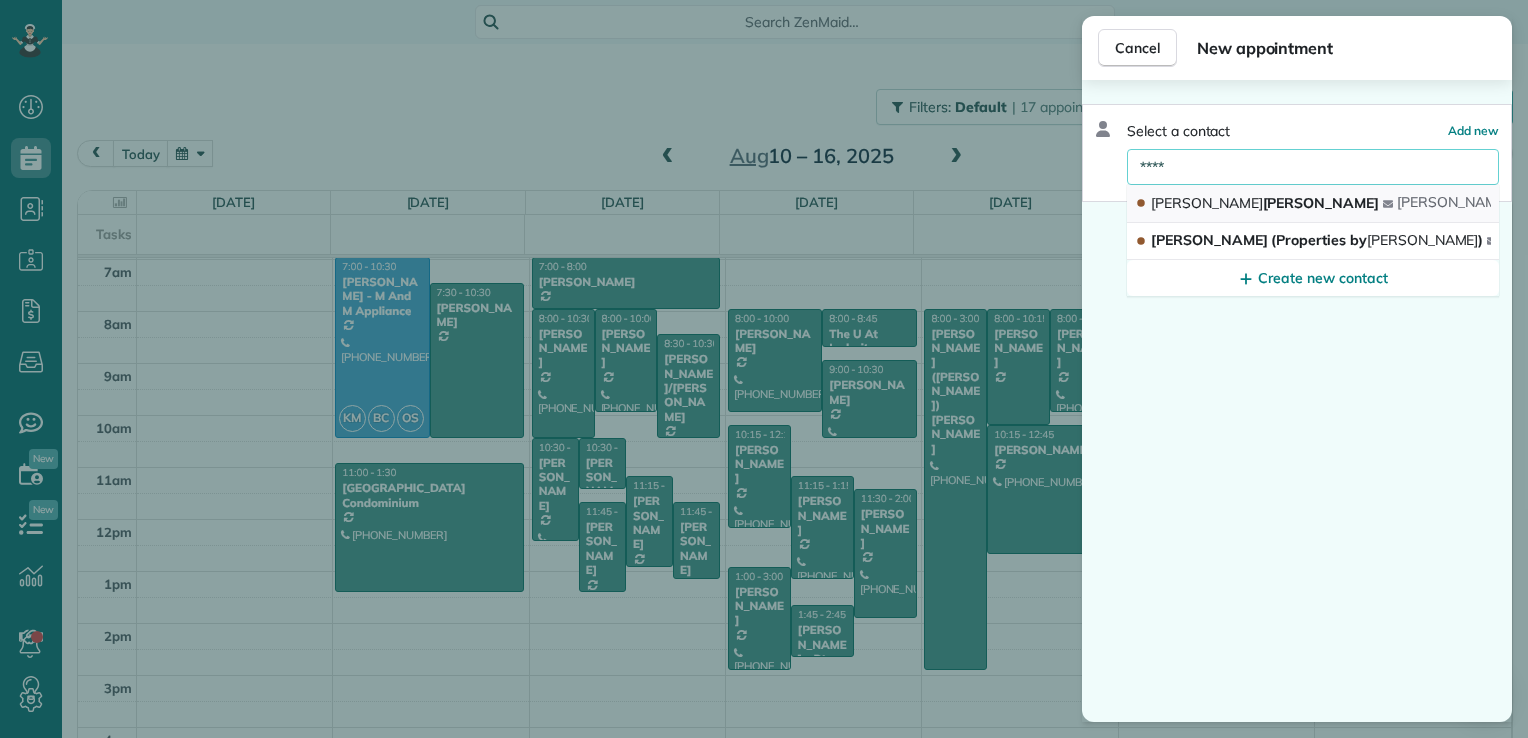 type on "****" 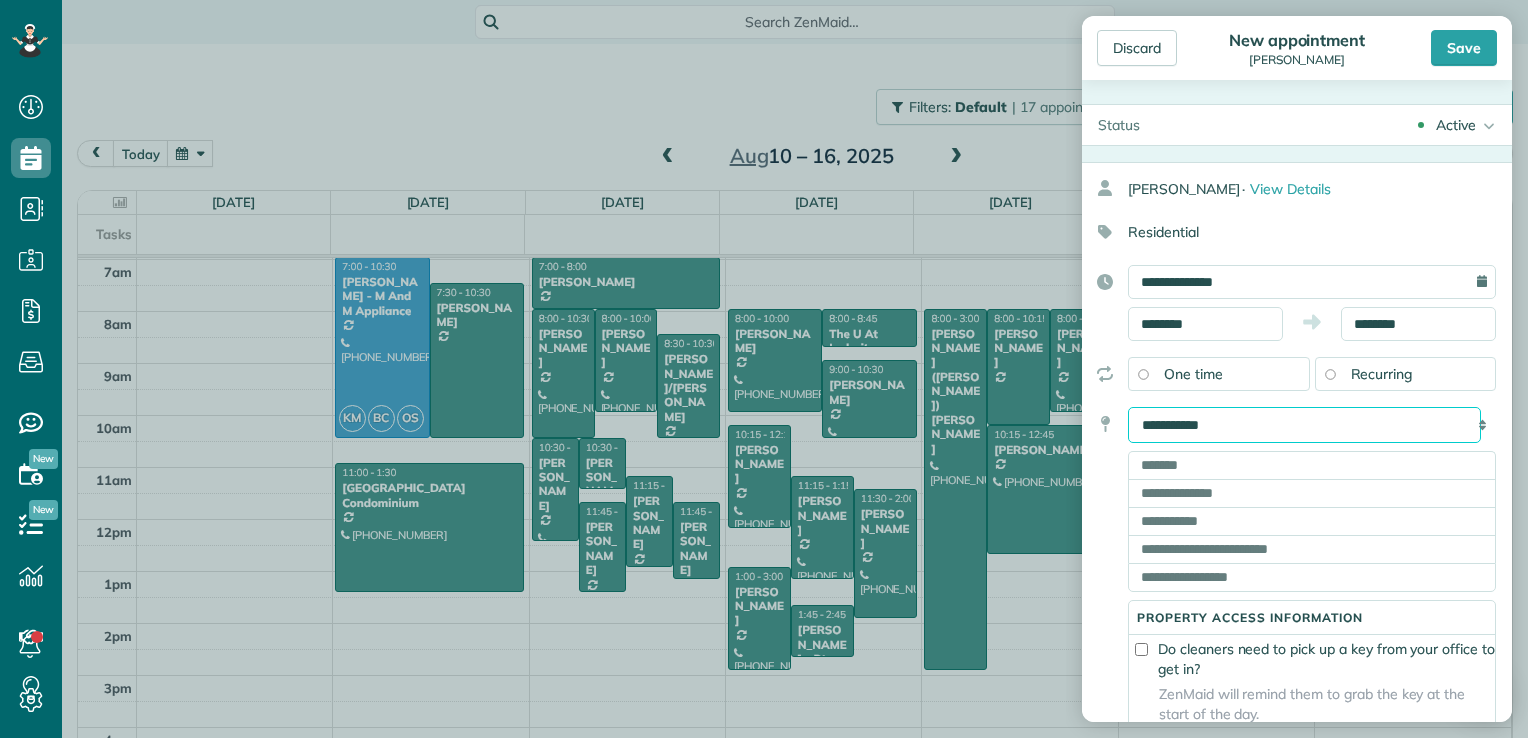 click on "**********" at bounding box center (1304, 425) 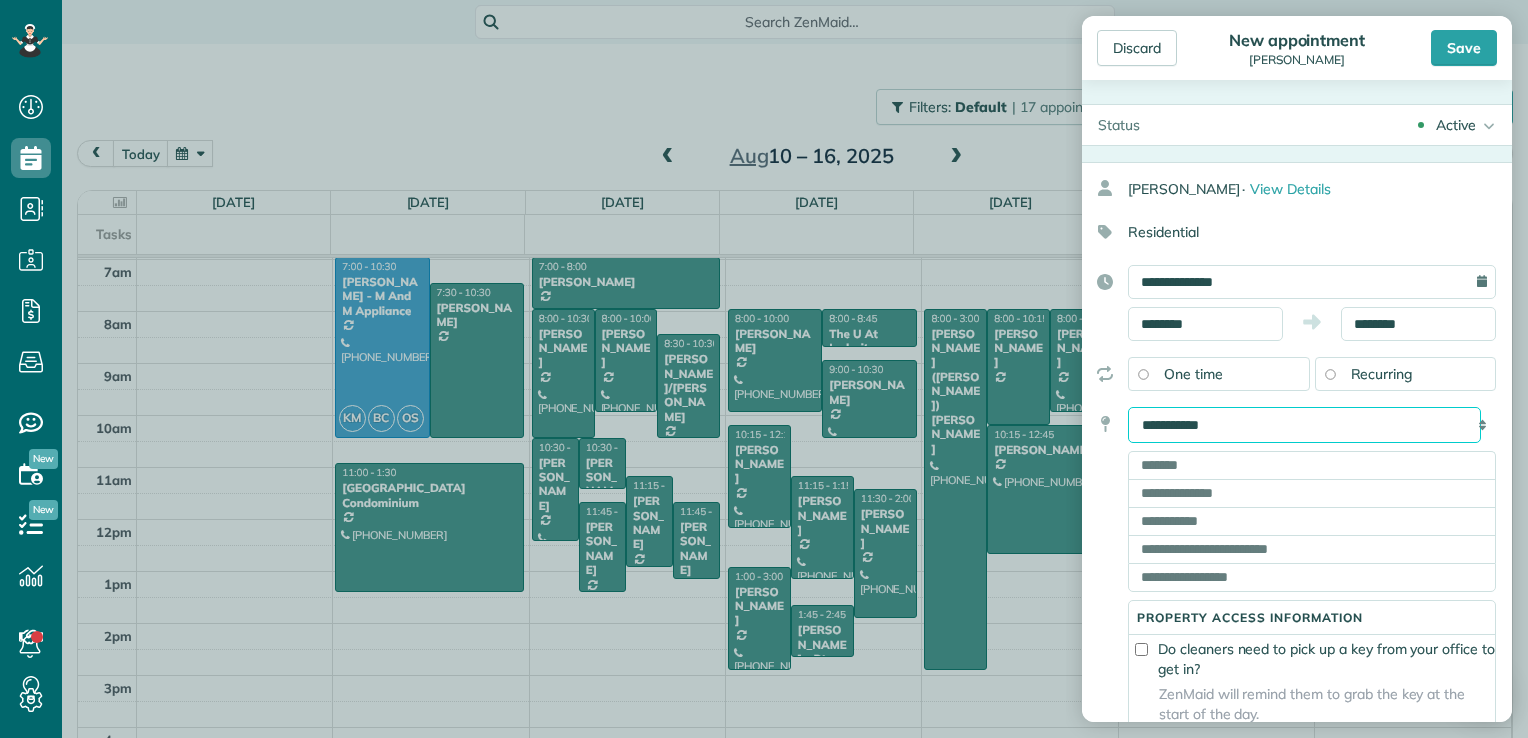 click on "**********" at bounding box center (1304, 425) 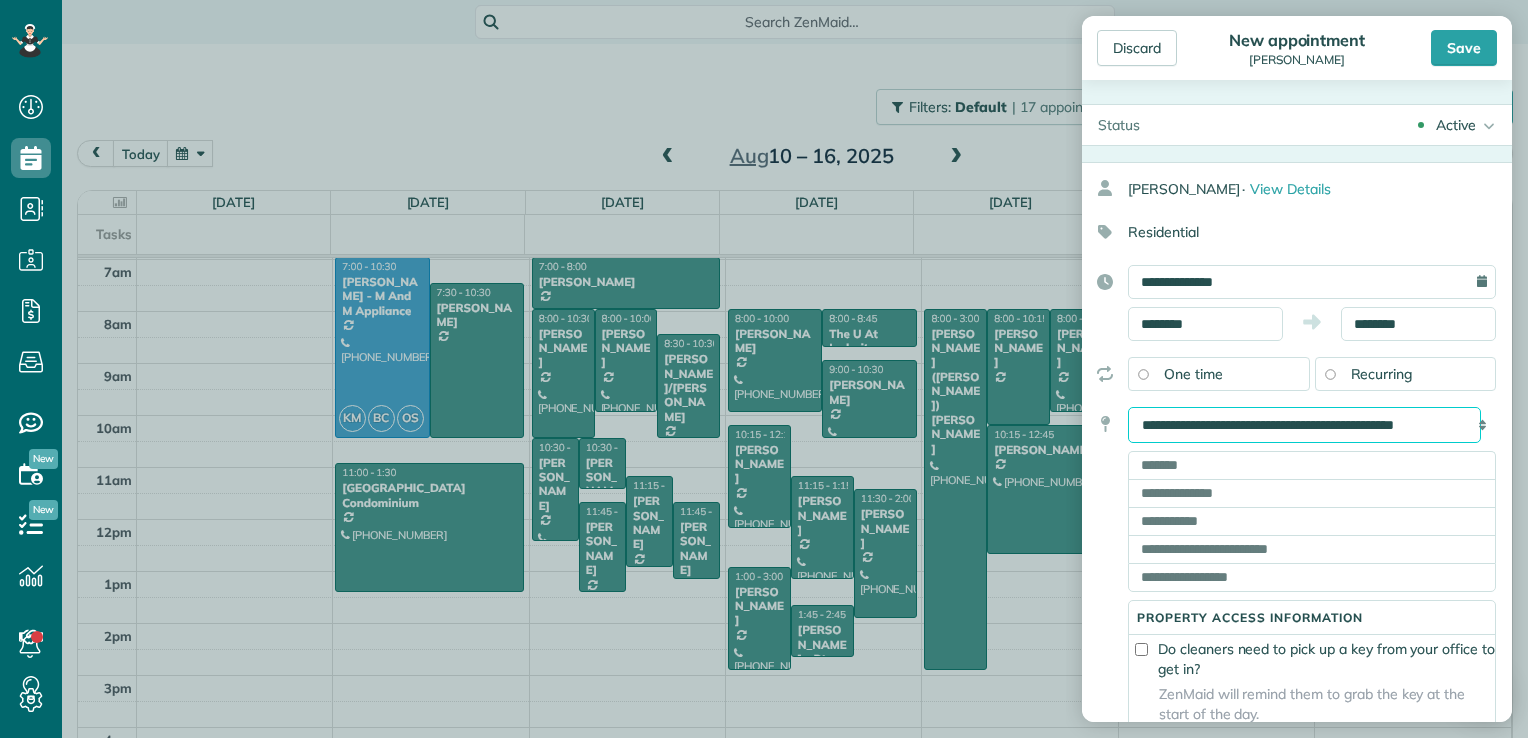 click on "**********" at bounding box center [1304, 425] 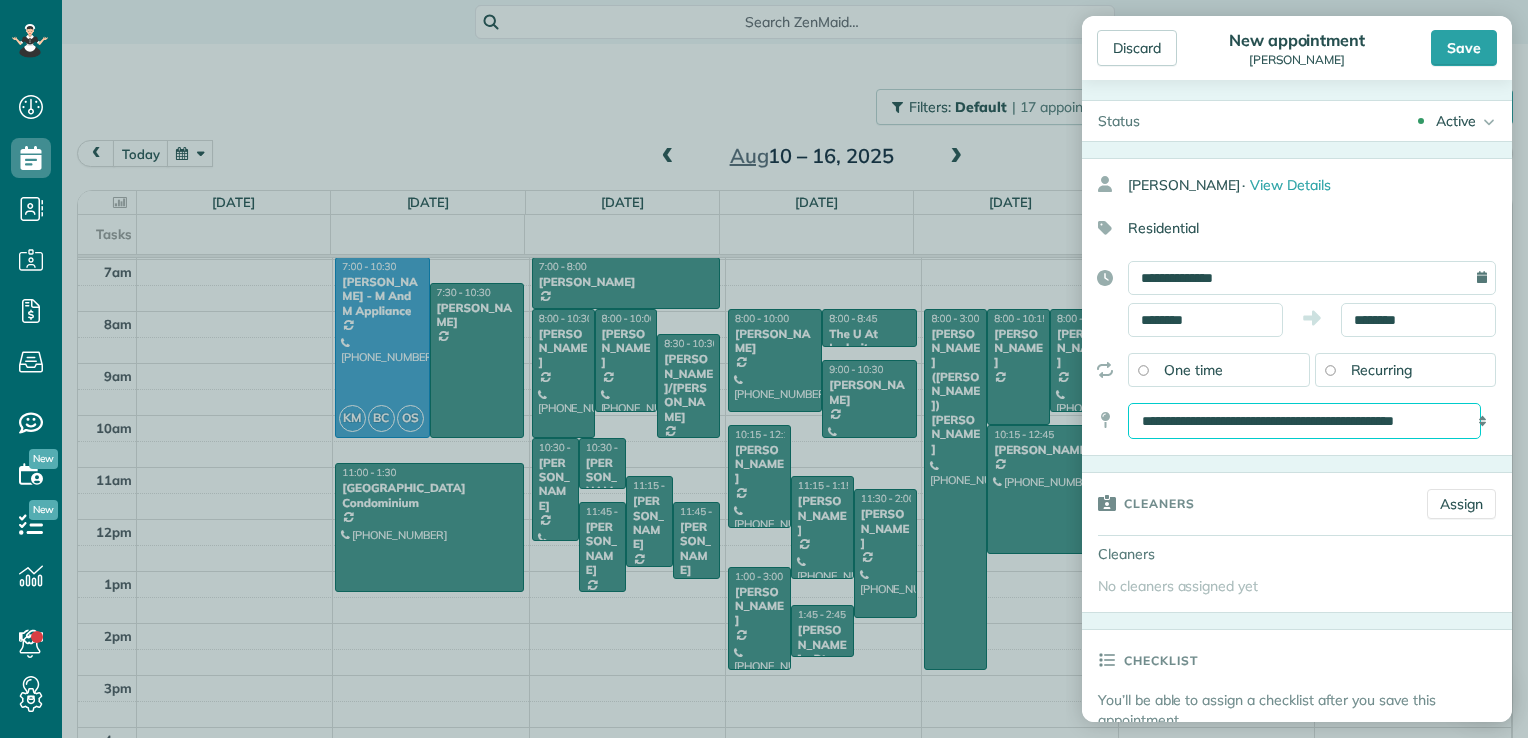 scroll, scrollTop: 0, scrollLeft: 0, axis: both 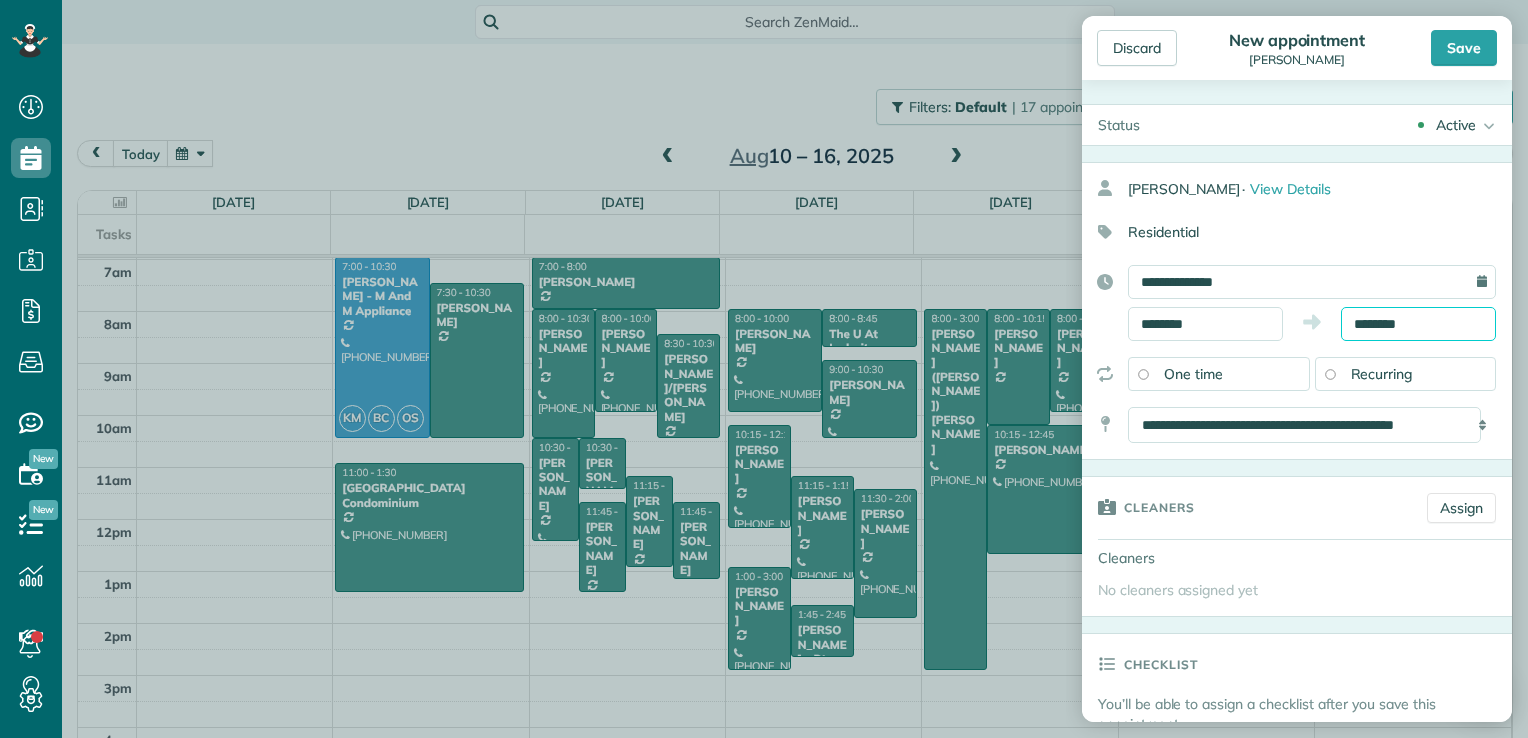 click on "********" at bounding box center [1418, 324] 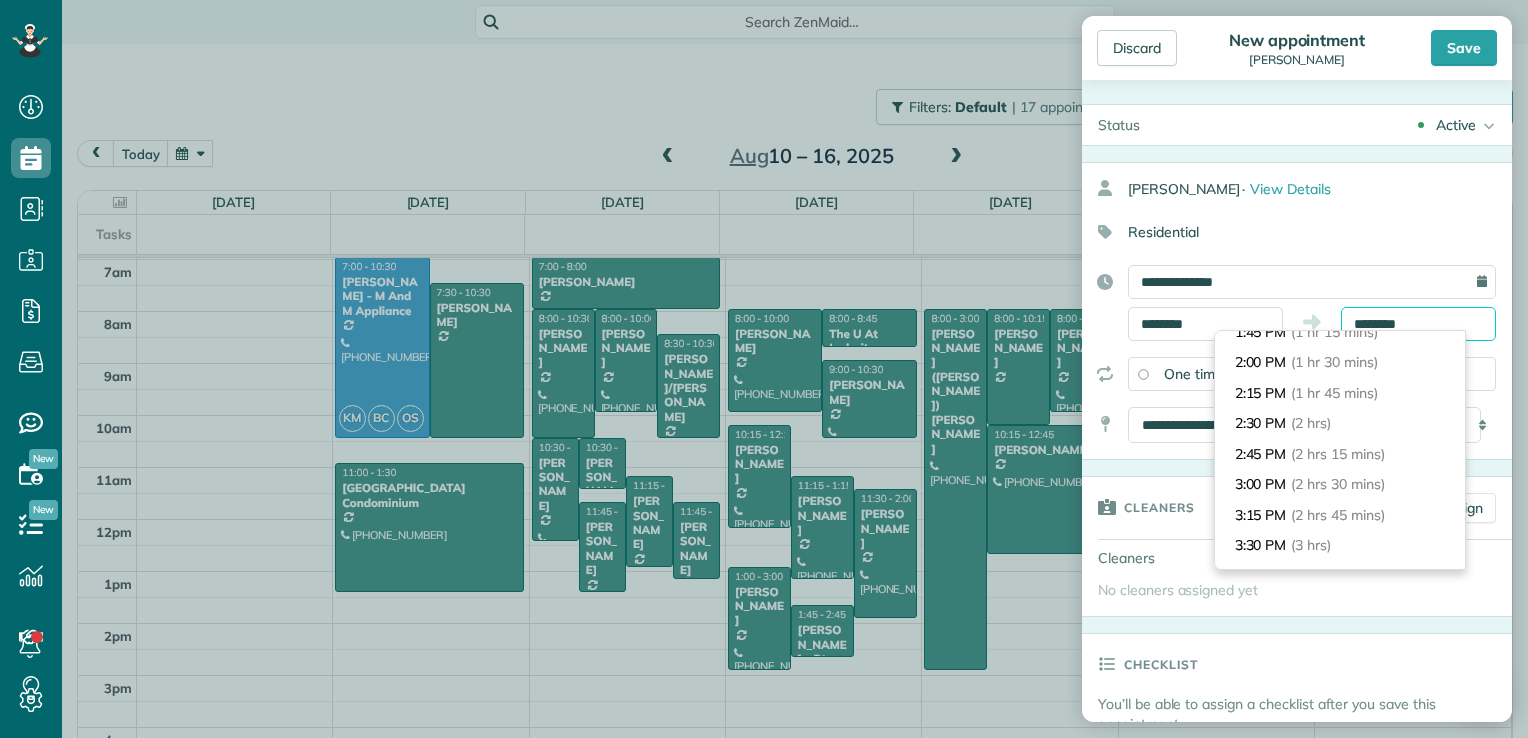 scroll, scrollTop: 200, scrollLeft: 0, axis: vertical 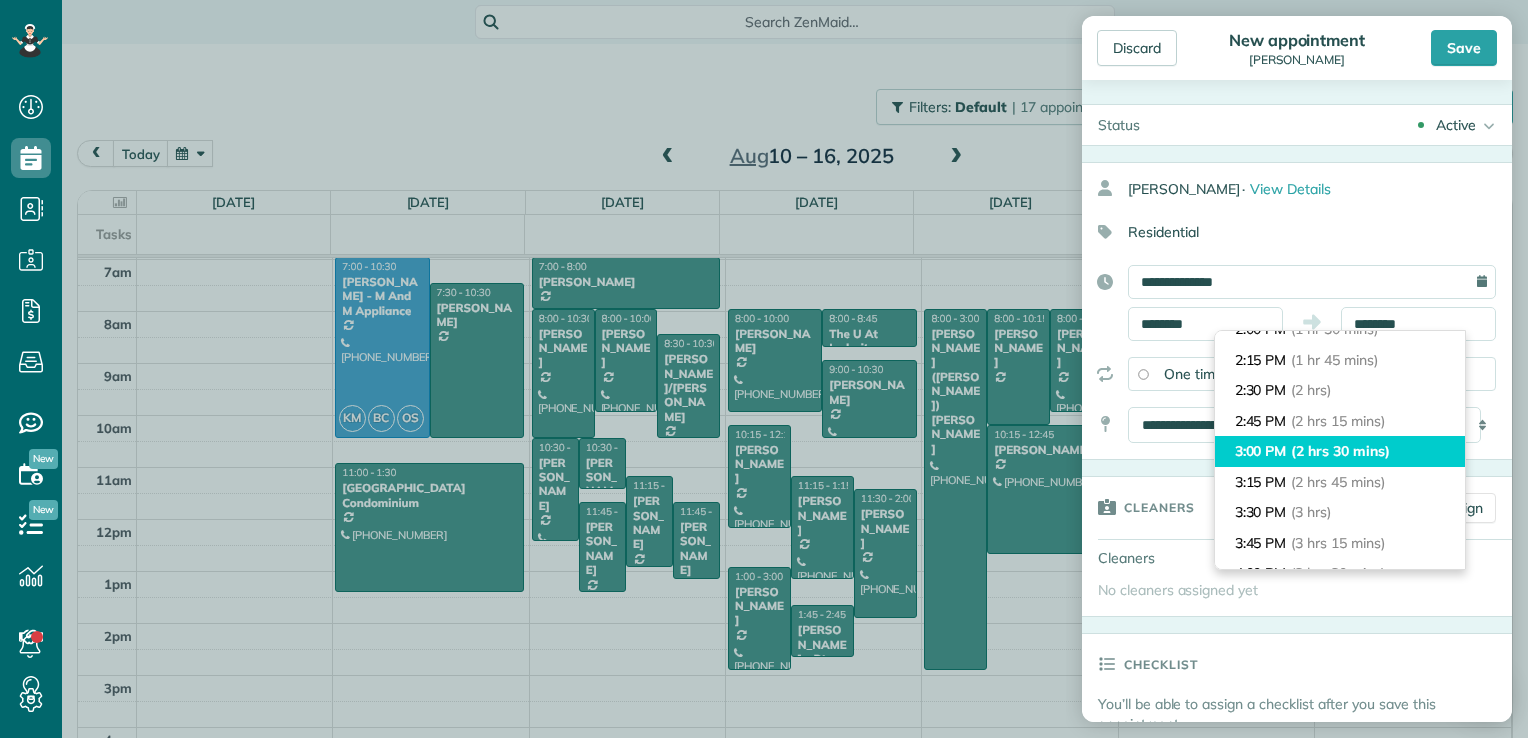 type on "*******" 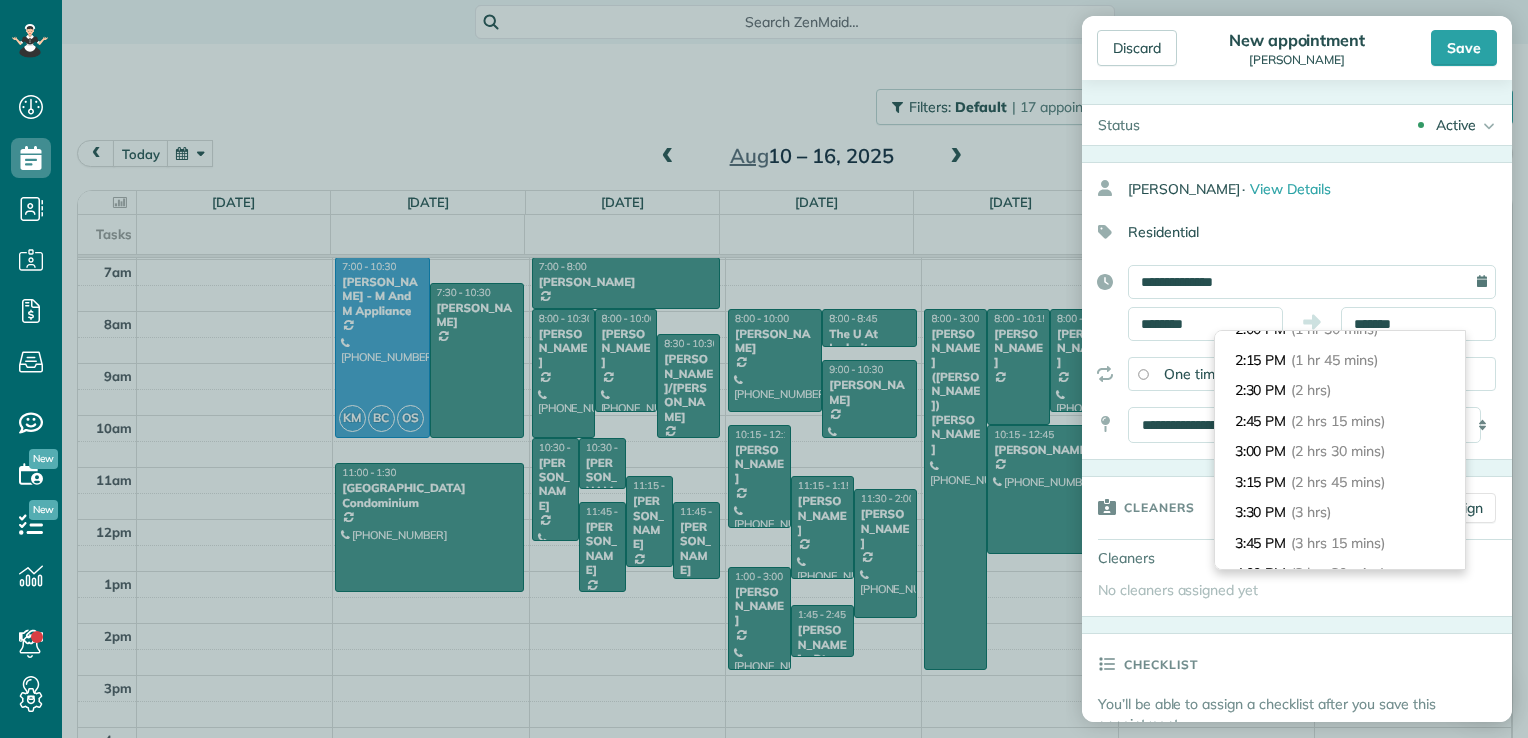 drag, startPoint x: 1331, startPoint y: 462, endPoint x: 1337, endPoint y: 317, distance: 145.12408 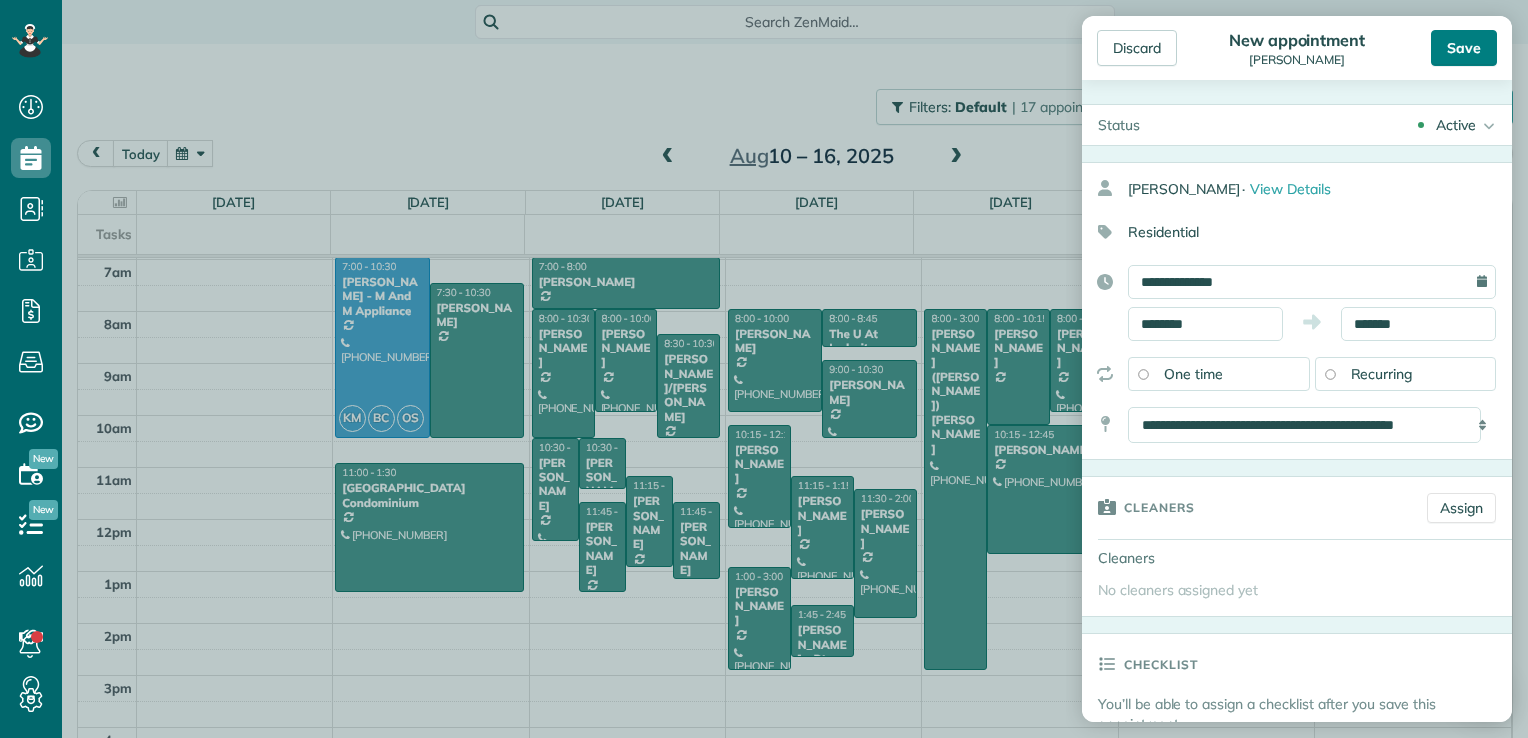 click on "Save" at bounding box center [1464, 48] 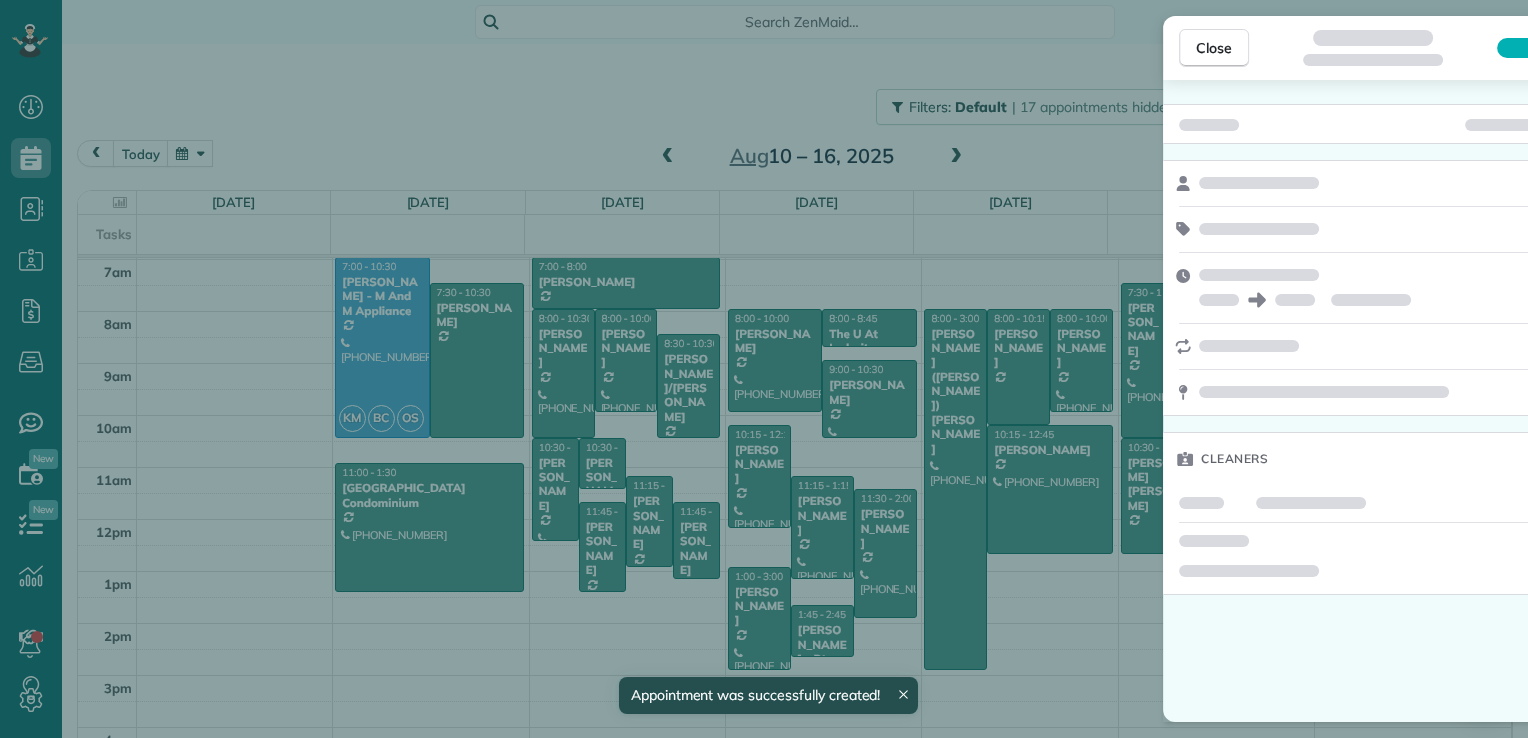 scroll, scrollTop: 361, scrollLeft: 0, axis: vertical 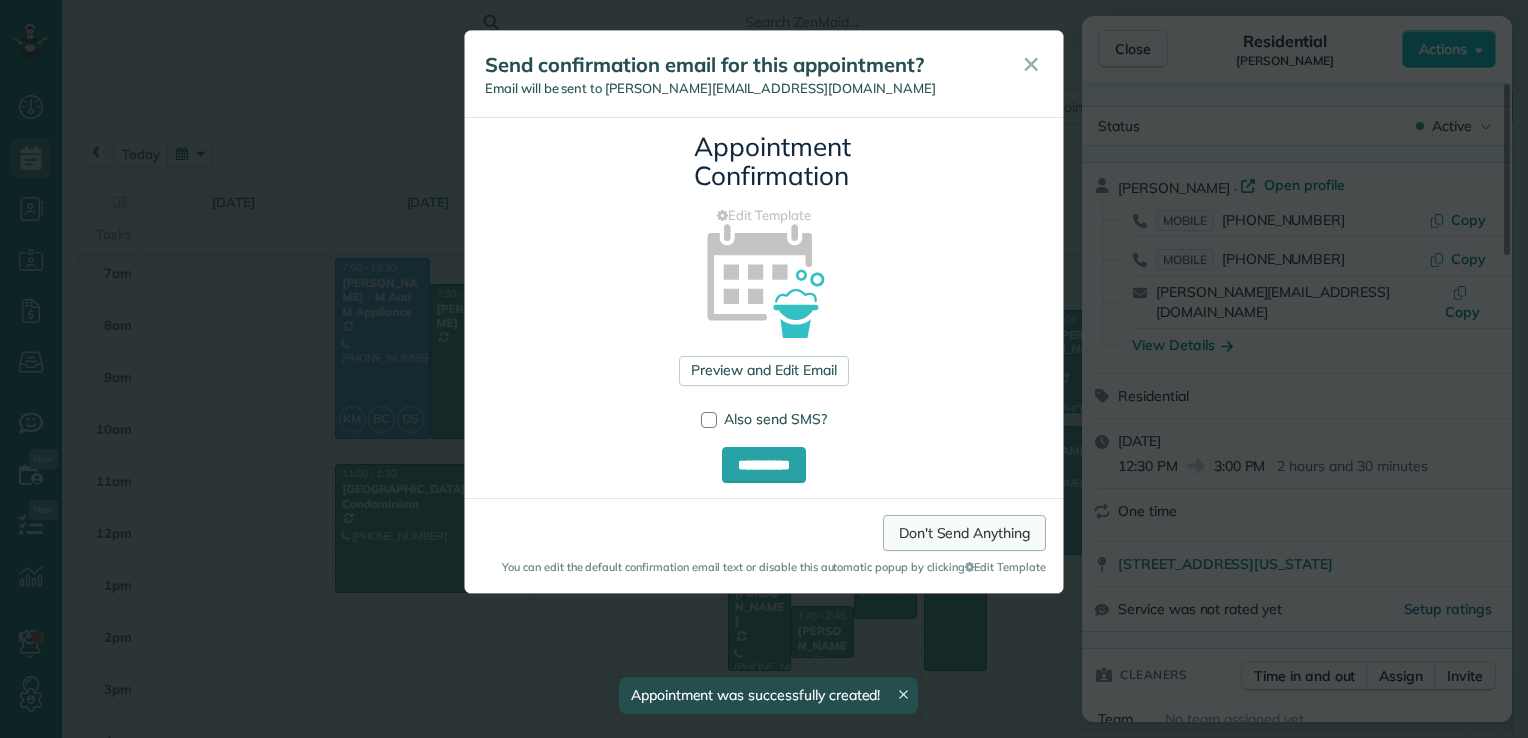 click on "Don't Send Anything" at bounding box center [964, 533] 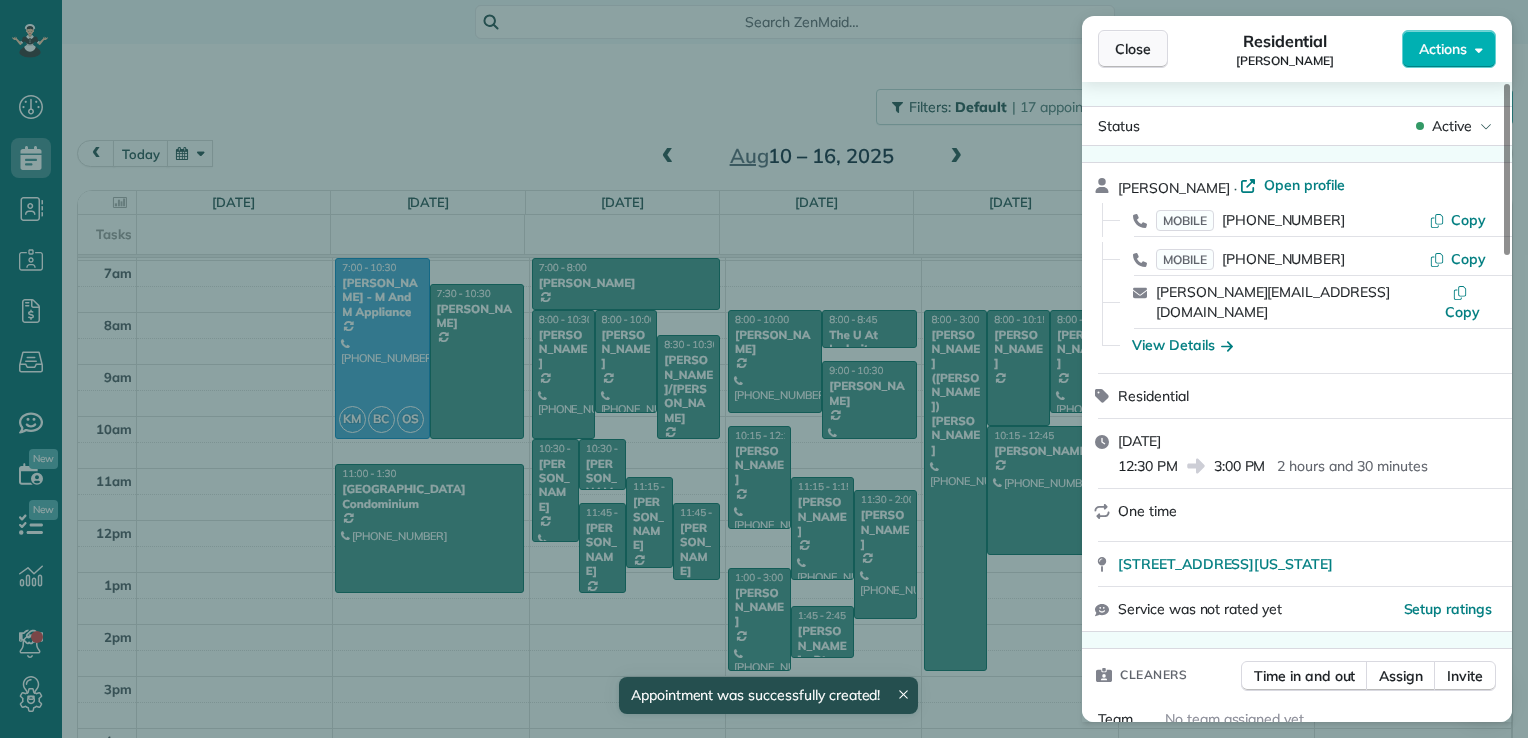 click on "Close" at bounding box center (1133, 49) 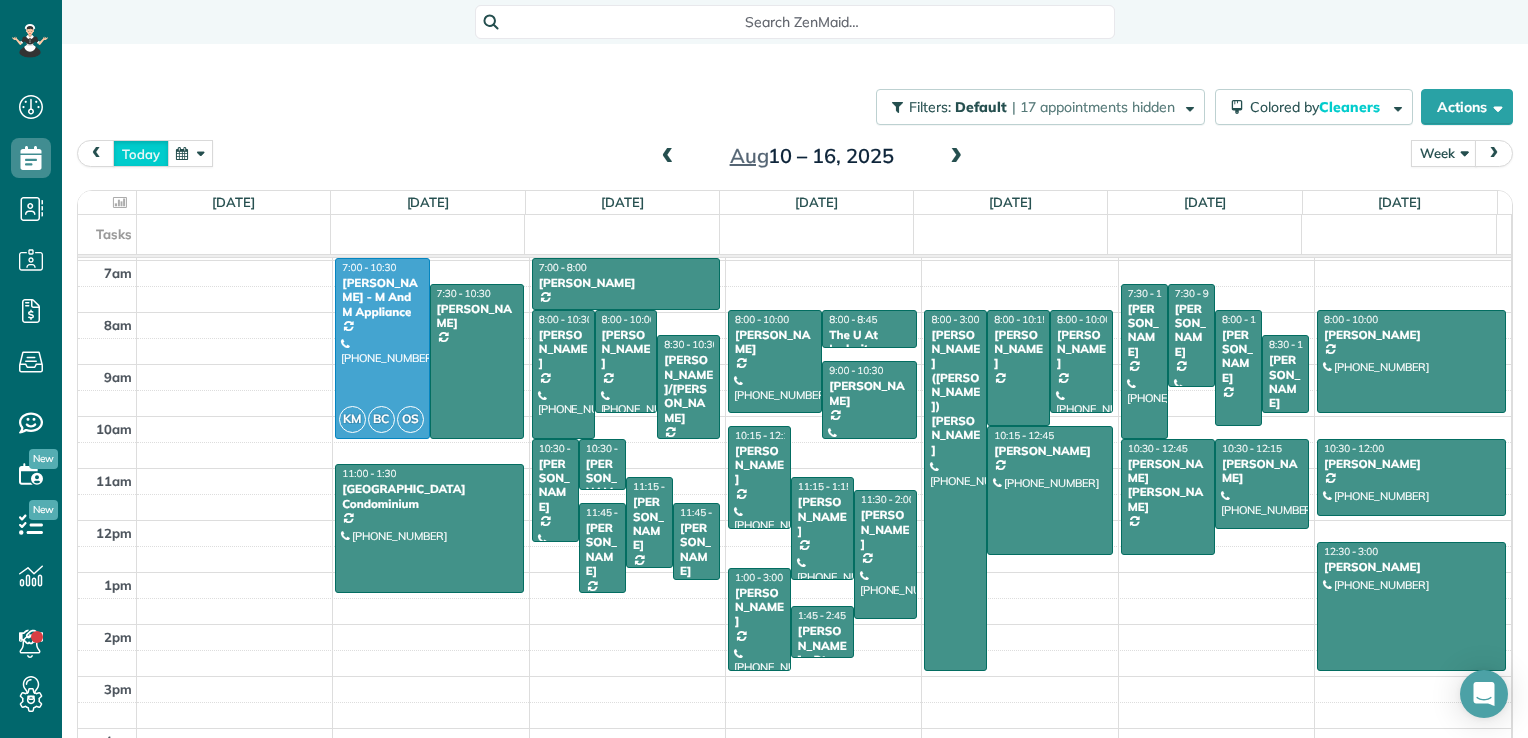 click on "today" at bounding box center (141, 153) 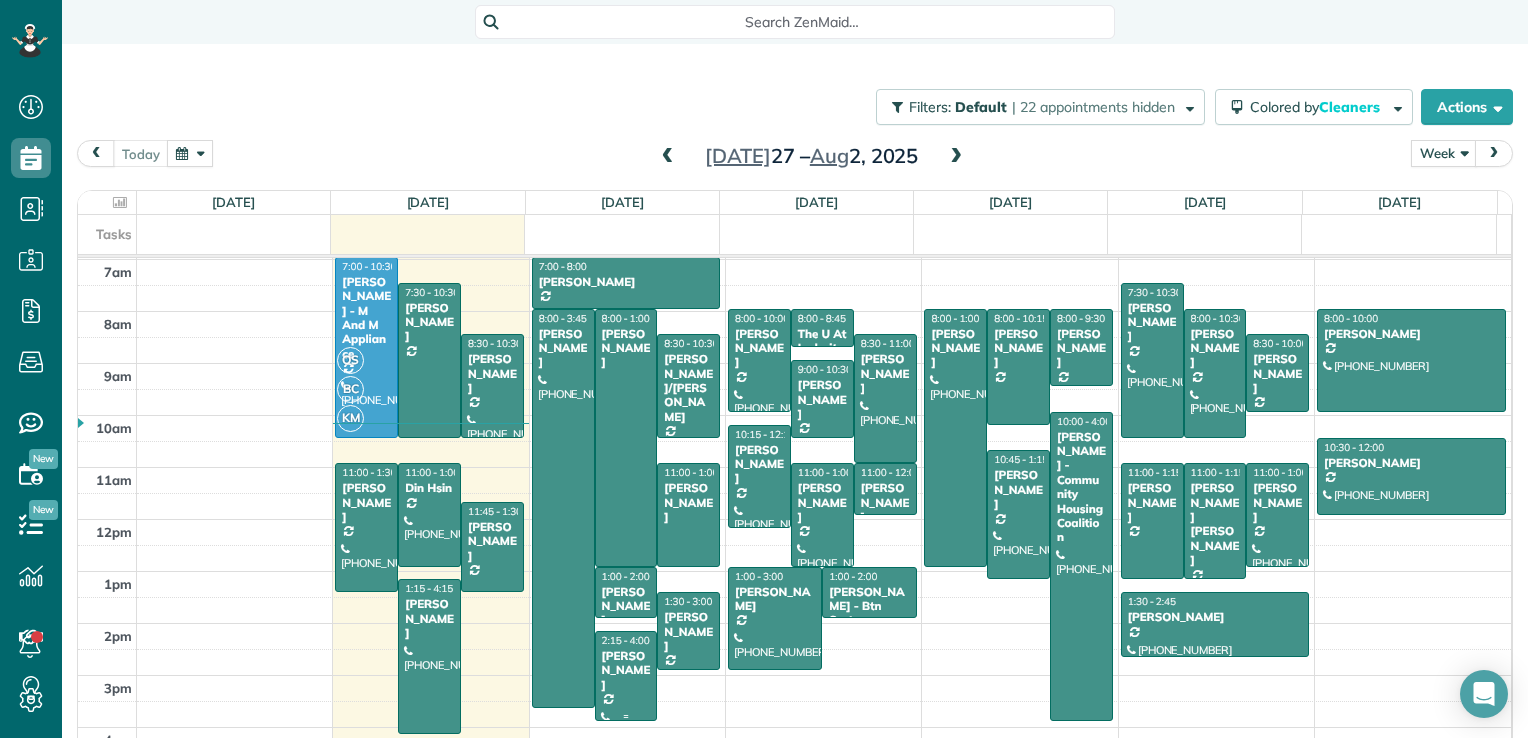 click at bounding box center (626, 676) 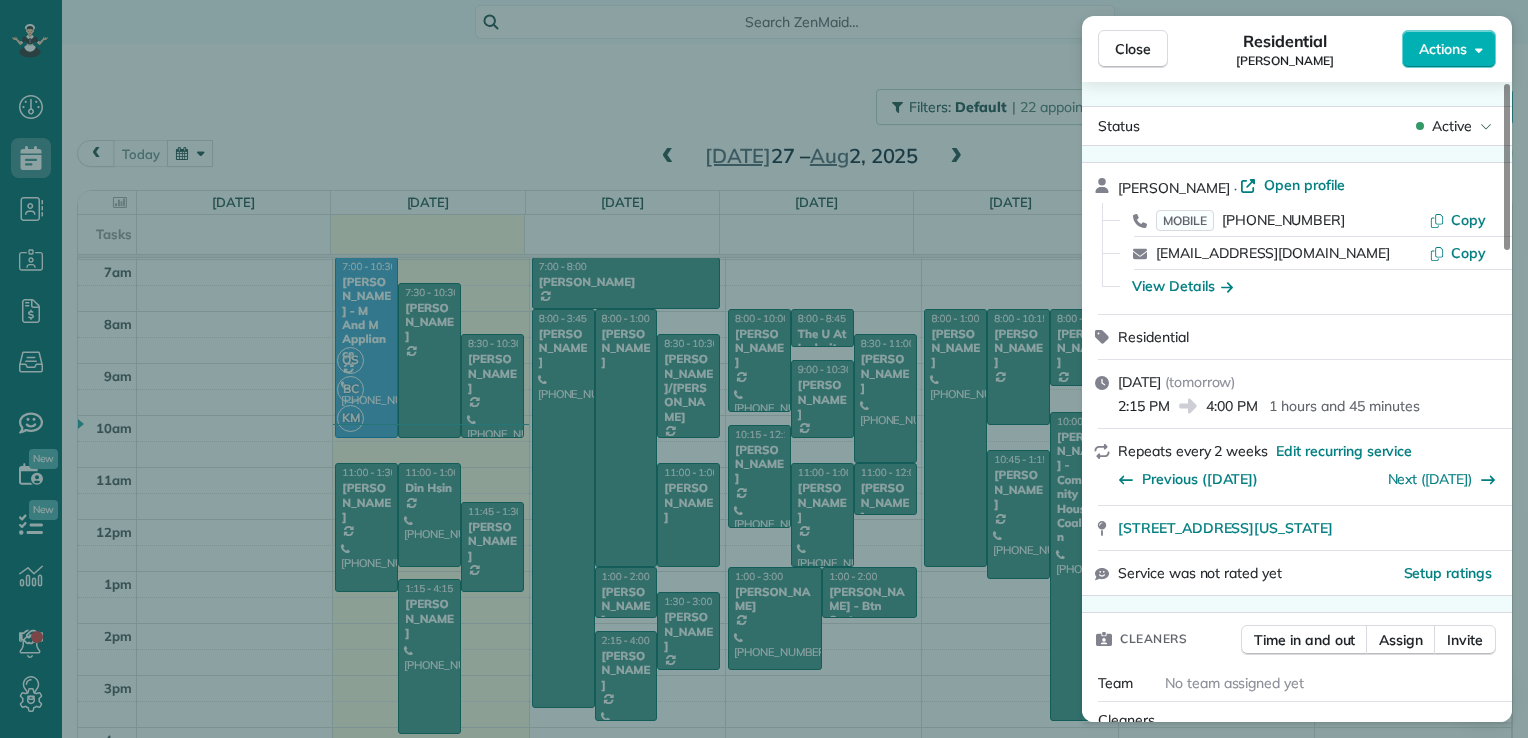 drag, startPoint x: 1135, startPoint y: 53, endPoint x: 1115, endPoint y: 70, distance: 26.24881 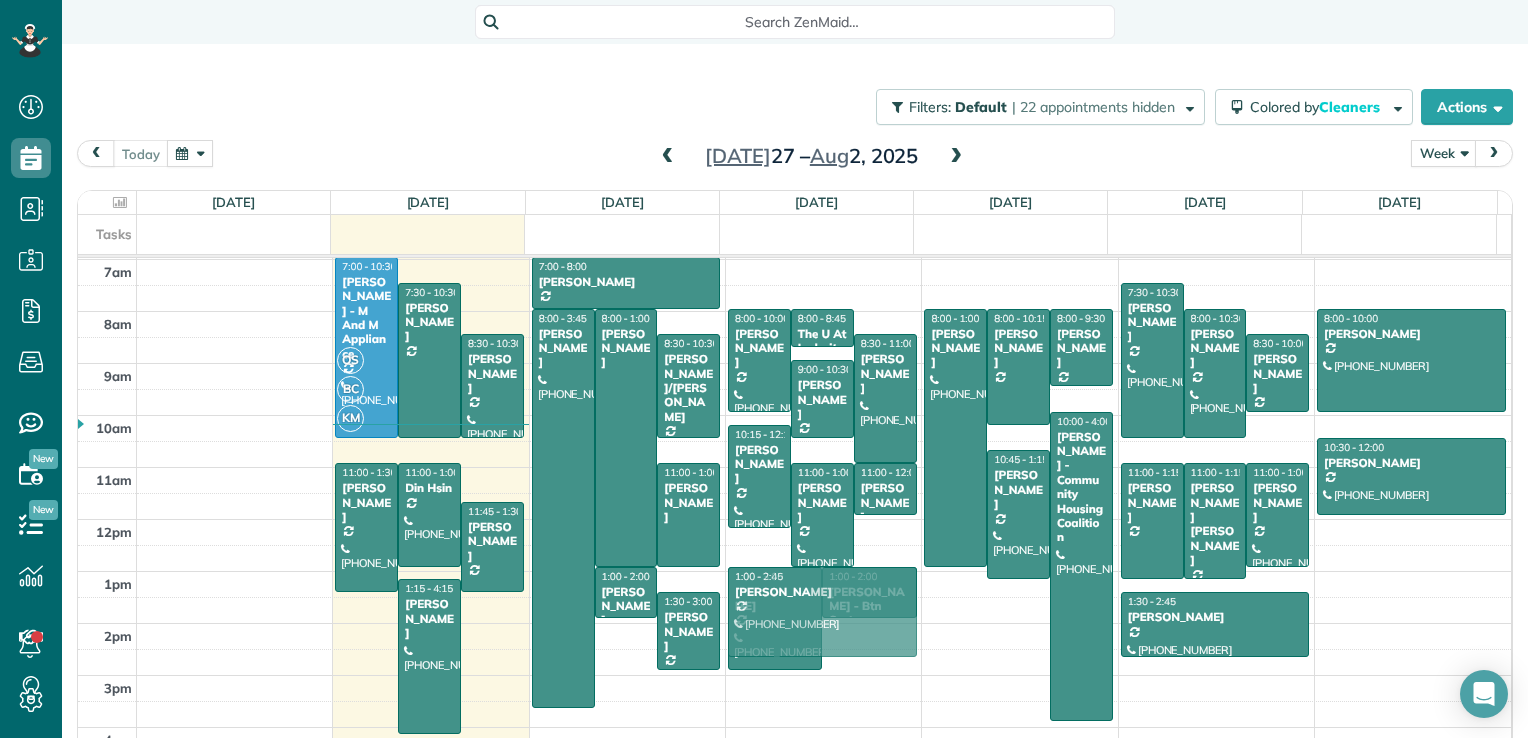 drag, startPoint x: 598, startPoint y: 678, endPoint x: 873, endPoint y: 619, distance: 281.25787 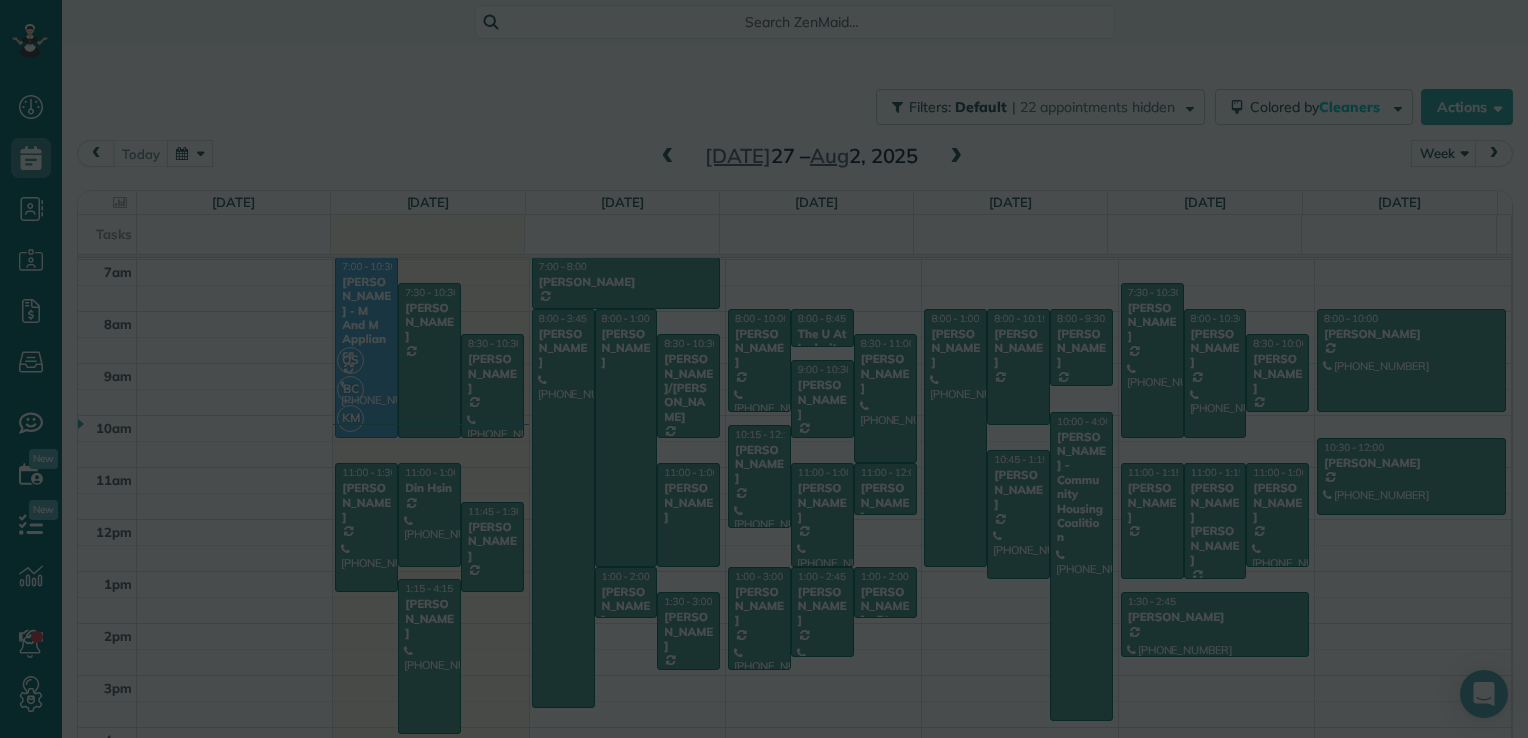 scroll, scrollTop: 361, scrollLeft: 0, axis: vertical 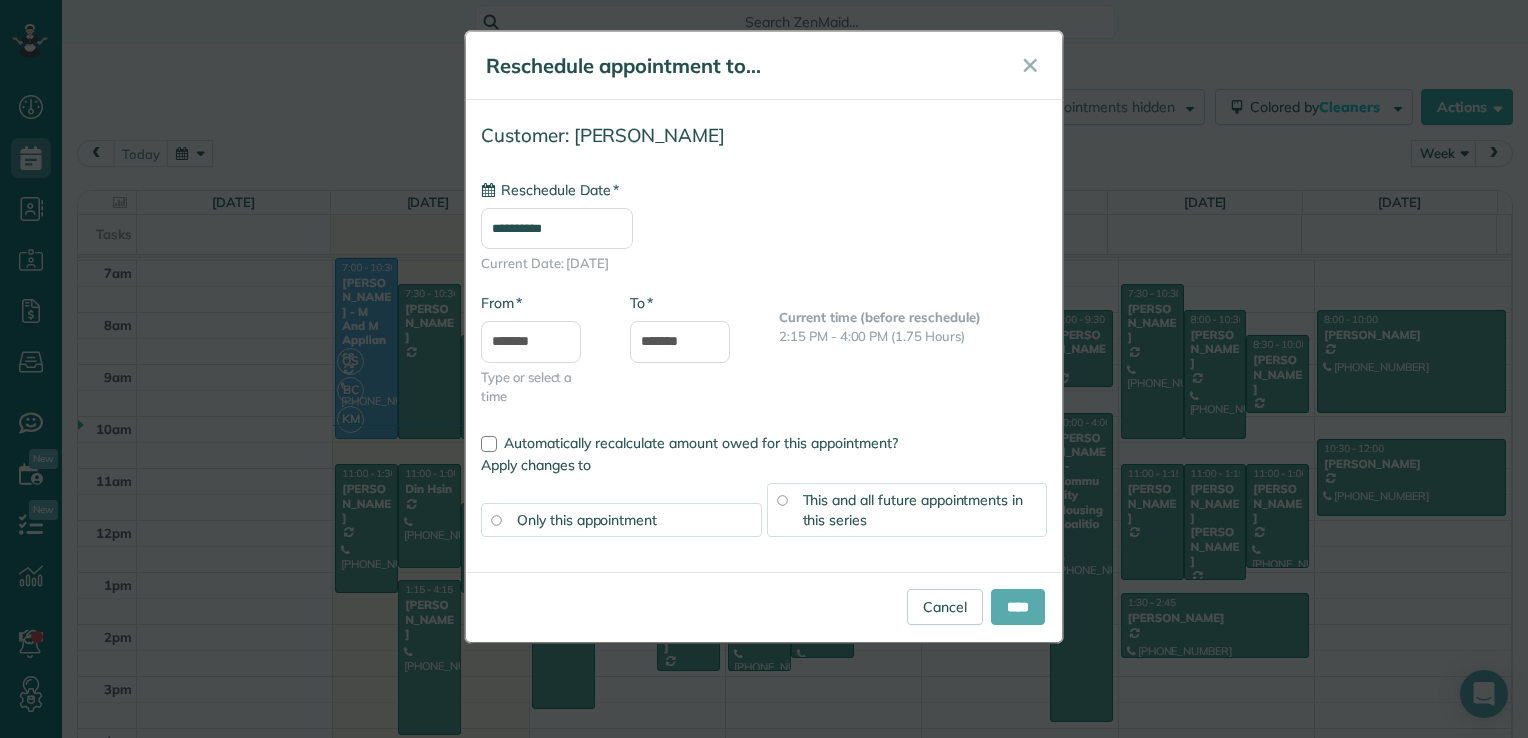 type on "**********" 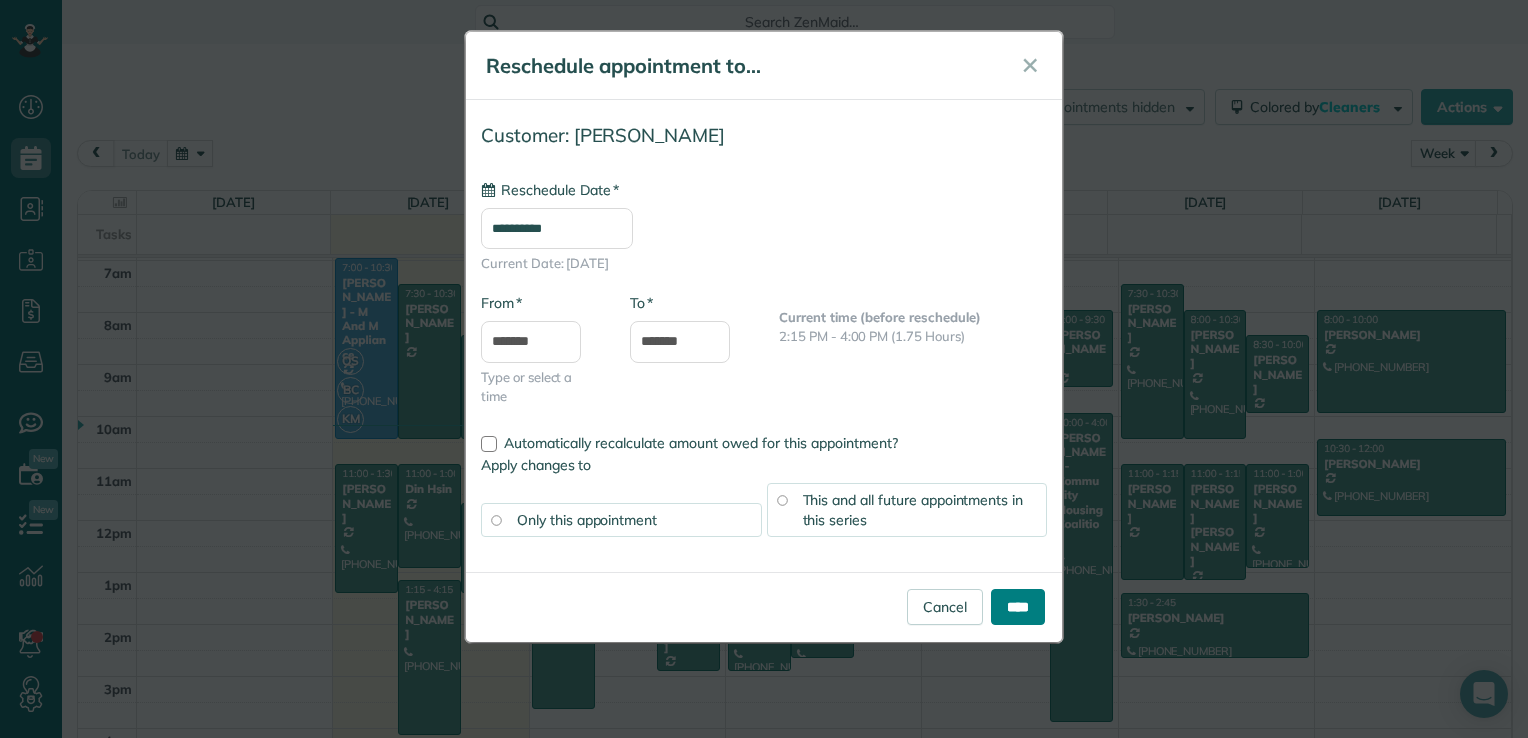click on "****" at bounding box center [1018, 607] 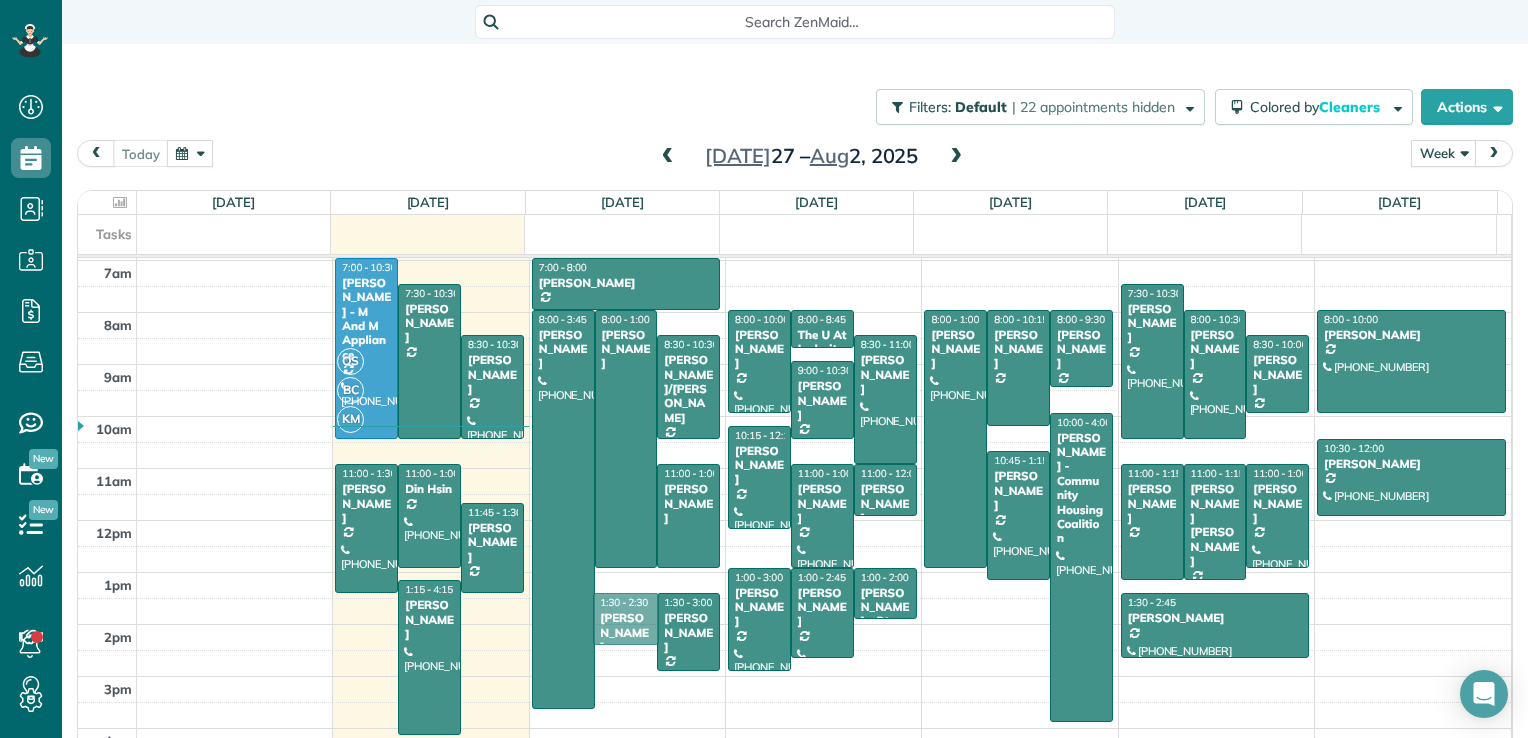 drag, startPoint x: 609, startPoint y: 591, endPoint x: 605, endPoint y: 622, distance: 31.257 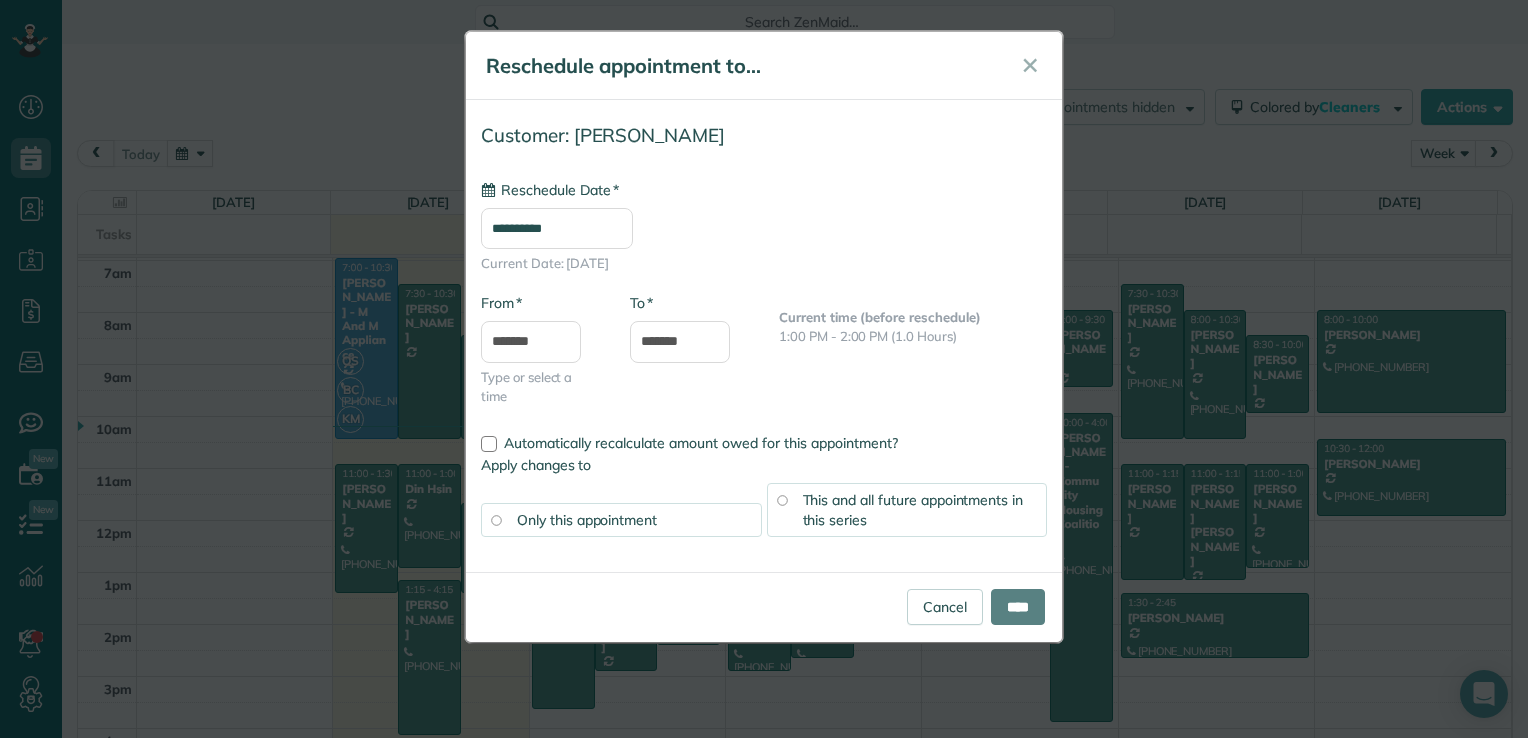 type on "**********" 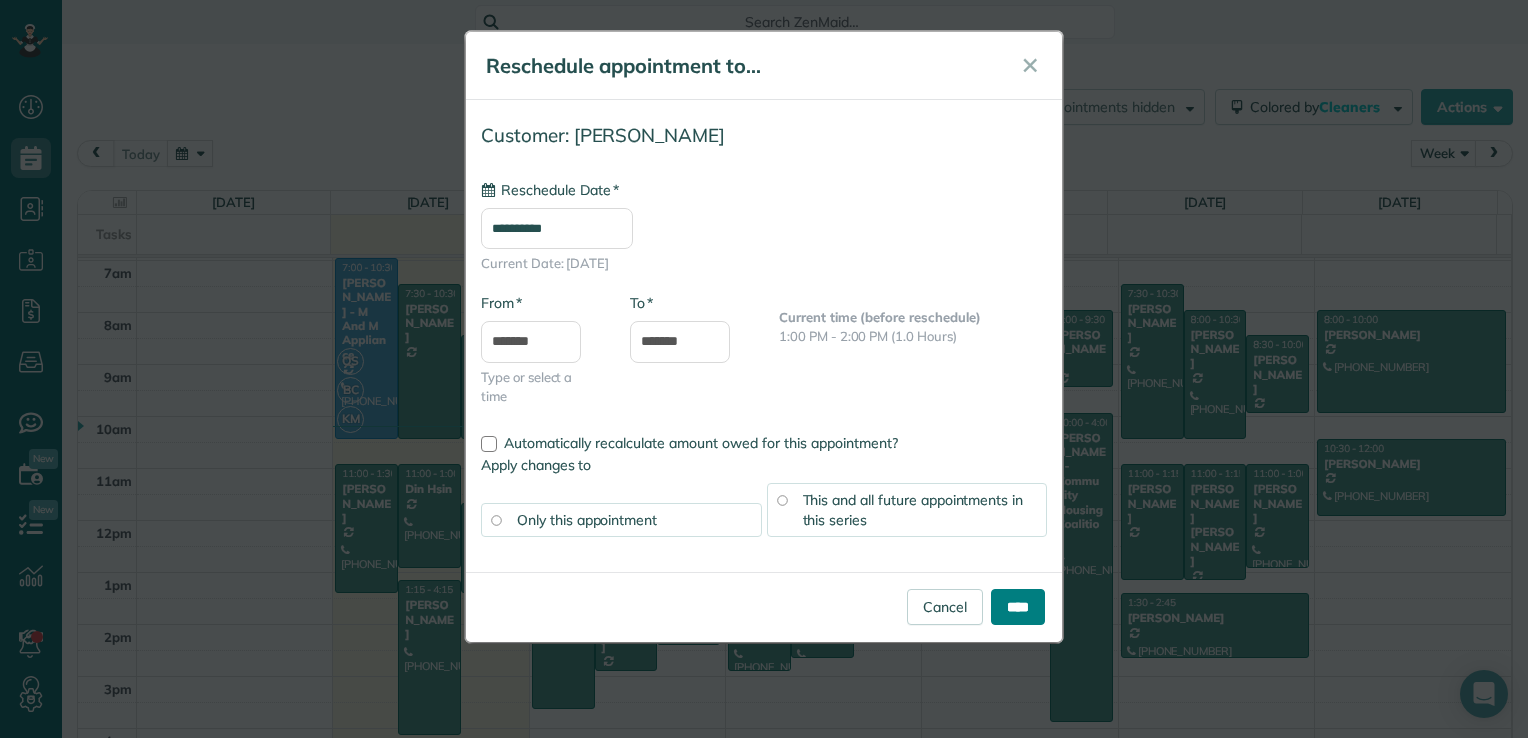 click on "****" at bounding box center [1018, 607] 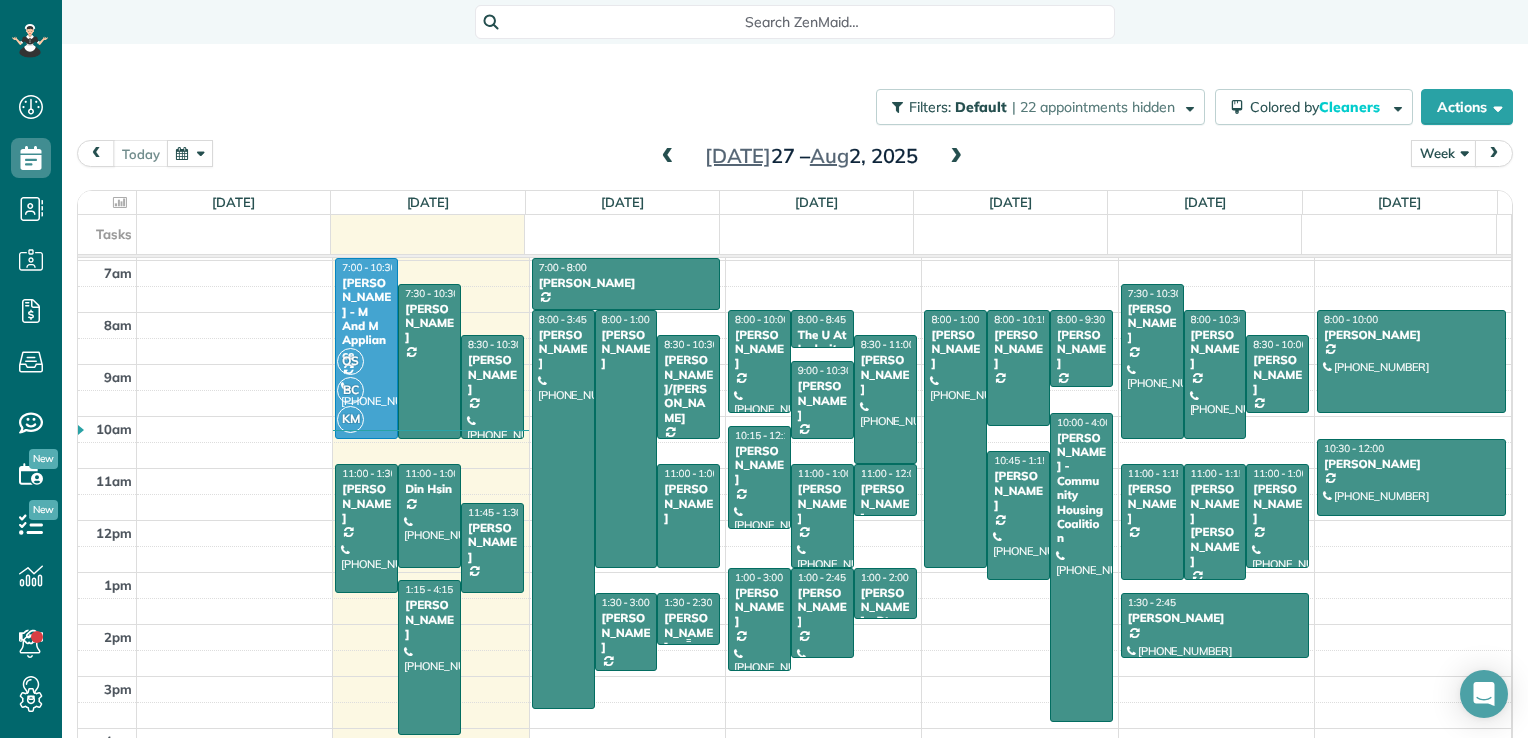 click on "[PERSON_NAME]" at bounding box center (688, 632) 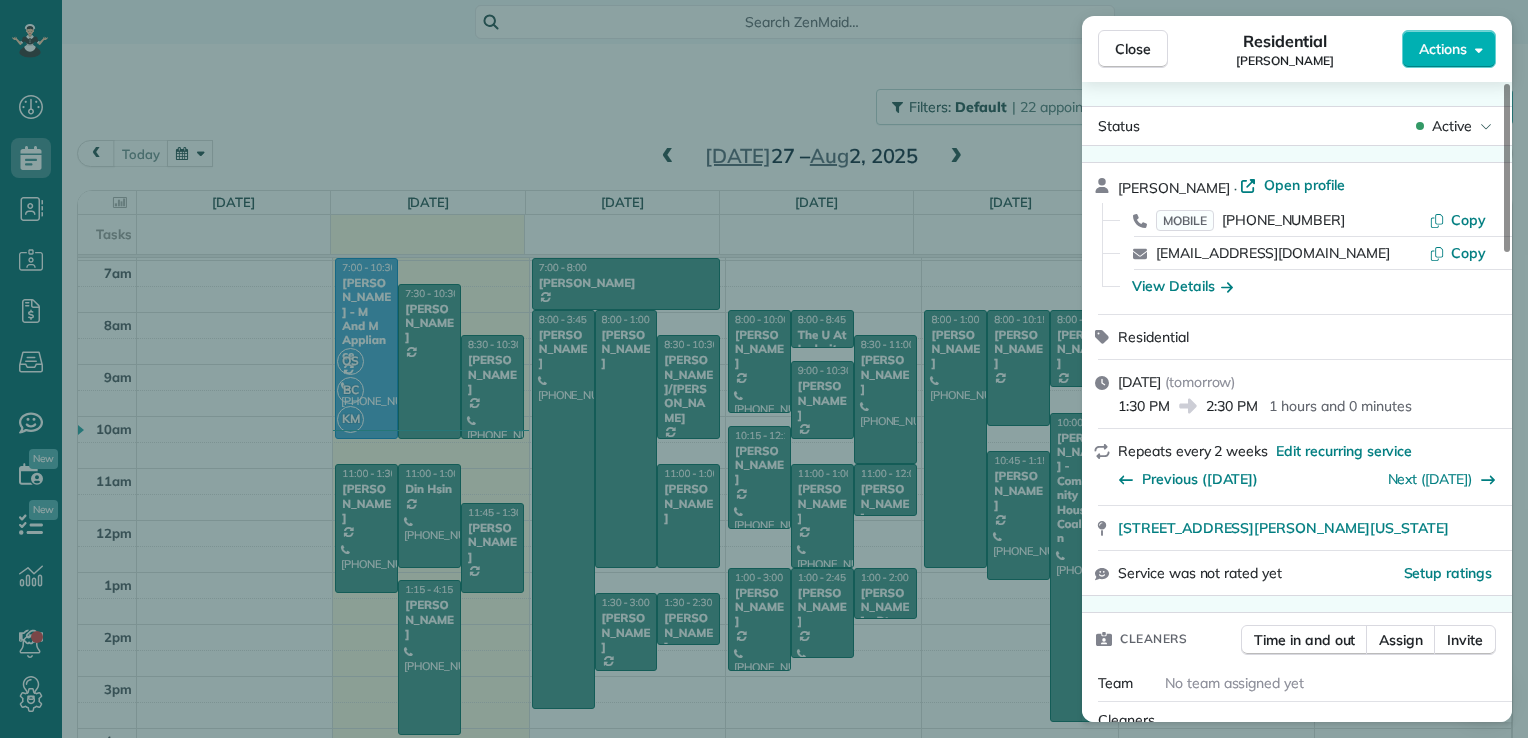 click on "Close Residential [PERSON_NAME] Actions Status Active [PERSON_NAME] · Open profile MOBILE [PHONE_NUMBER] Copy [EMAIL_ADDRESS][DOMAIN_NAME] Copy View Details Residential [DATE] ( [DATE] ) 1:30 PM 2:30 PM 1 hours and 0 minutes Repeats every 2 weeks Edit recurring service Previous ([DATE]) Next ([DATE]) [STREET_ADDRESS][PERSON_NAME][US_STATE] Service was not rated yet Setup ratings Cleaners Time in and out Assign Invite Team No team assigned yet Cleaners No cleaners assigned yet Checklist Try Now Keep this appointment up to your standards. Stay on top of every detail, keep your cleaners organised, and your client happy. Assign a checklist Watch a 5 min demo Billing Billing actions Service Add an item Overcharge $0.00 Discount $0.00 Coupon discount - Primary tax - Secondary tax - Total appointment price $0.00 Tips collected New feature! $0.00 [PERSON_NAME] as paid Total including tip $0.00 Get paid online in no-time! Send an invoice and reward your cleaners with tips Charge customer credit card Notes 0 0" at bounding box center (764, 369) 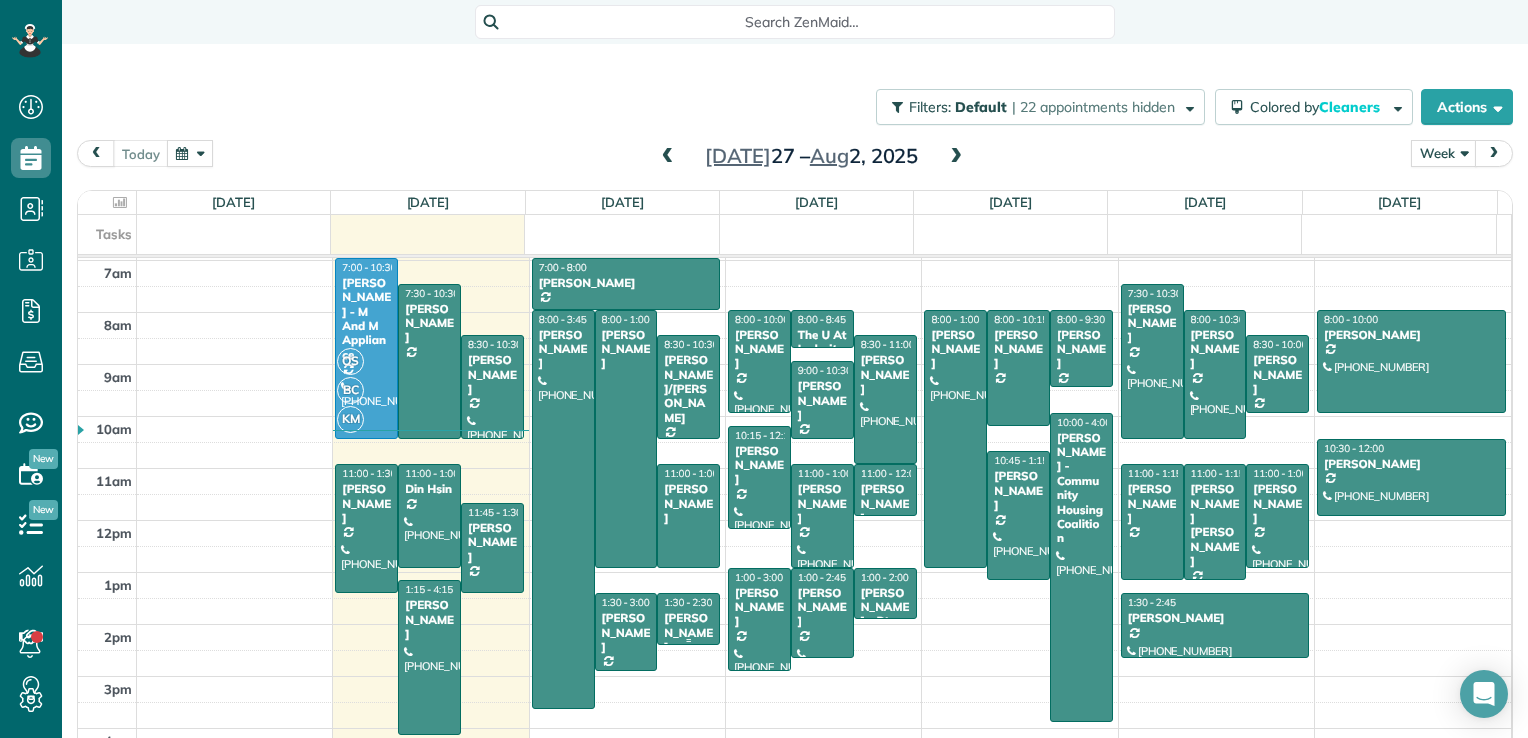 click on "[PERSON_NAME]" at bounding box center (688, 632) 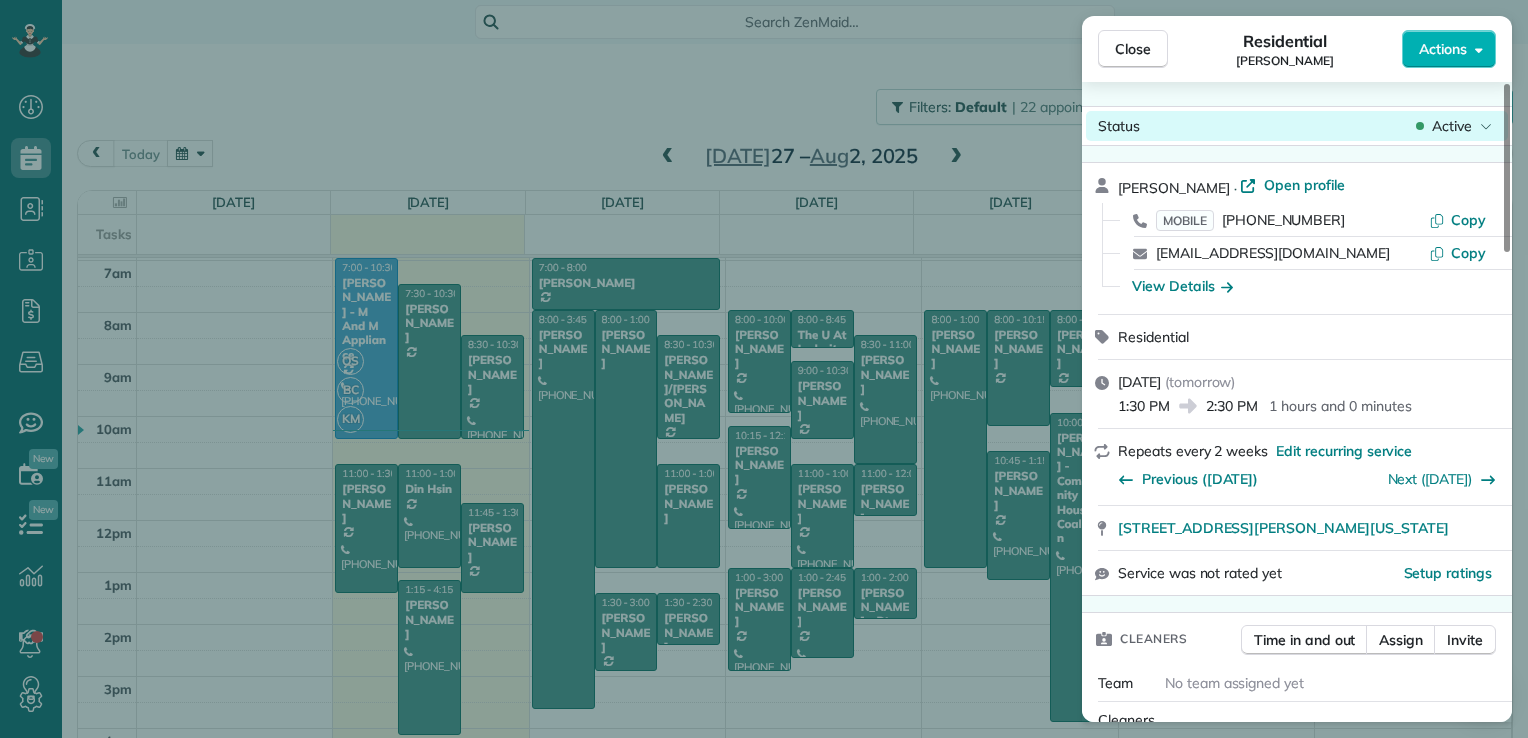 click on "Active" at bounding box center [1452, 126] 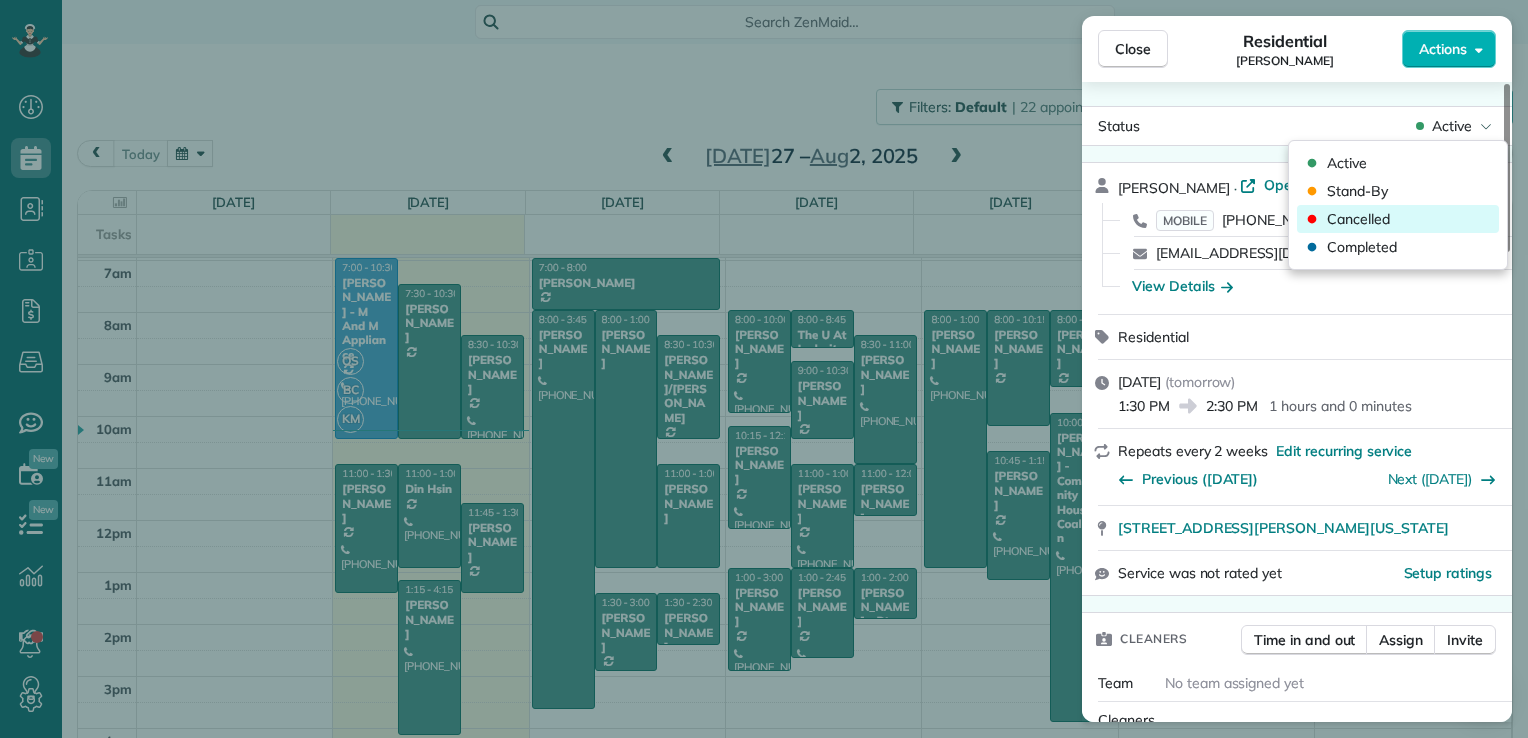 click on "Cancelled" at bounding box center [1398, 219] 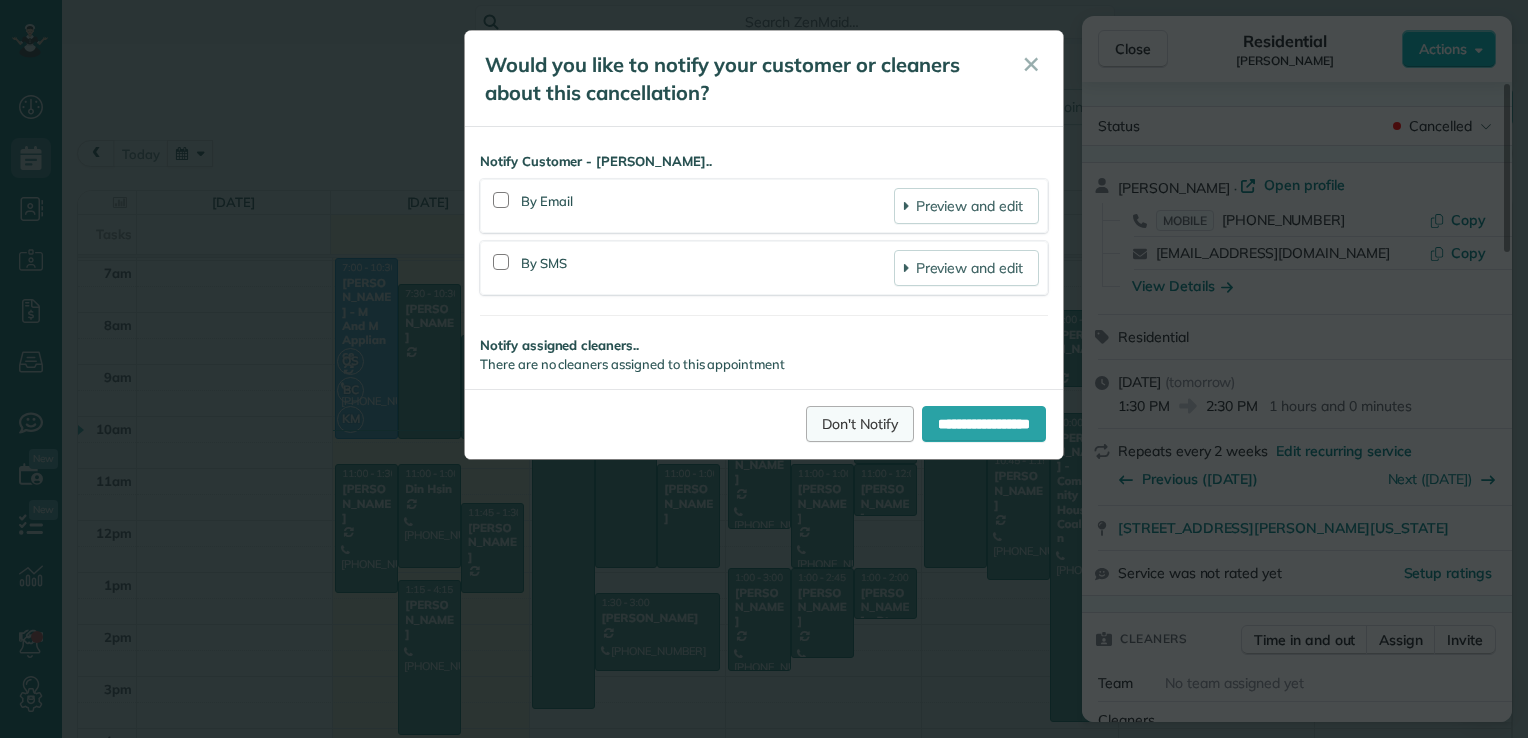 click on "Don't Notify" at bounding box center (860, 424) 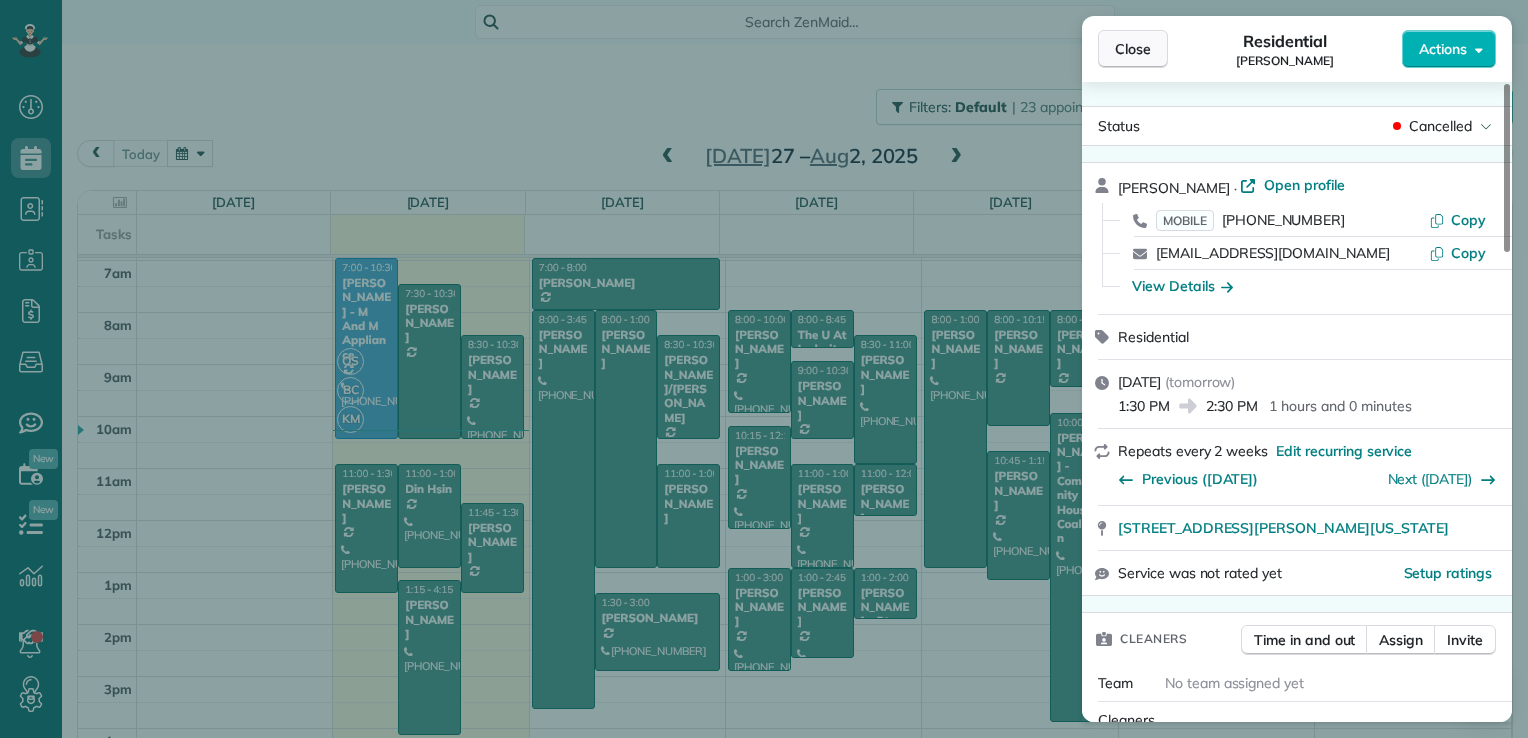click on "Close" at bounding box center [1133, 49] 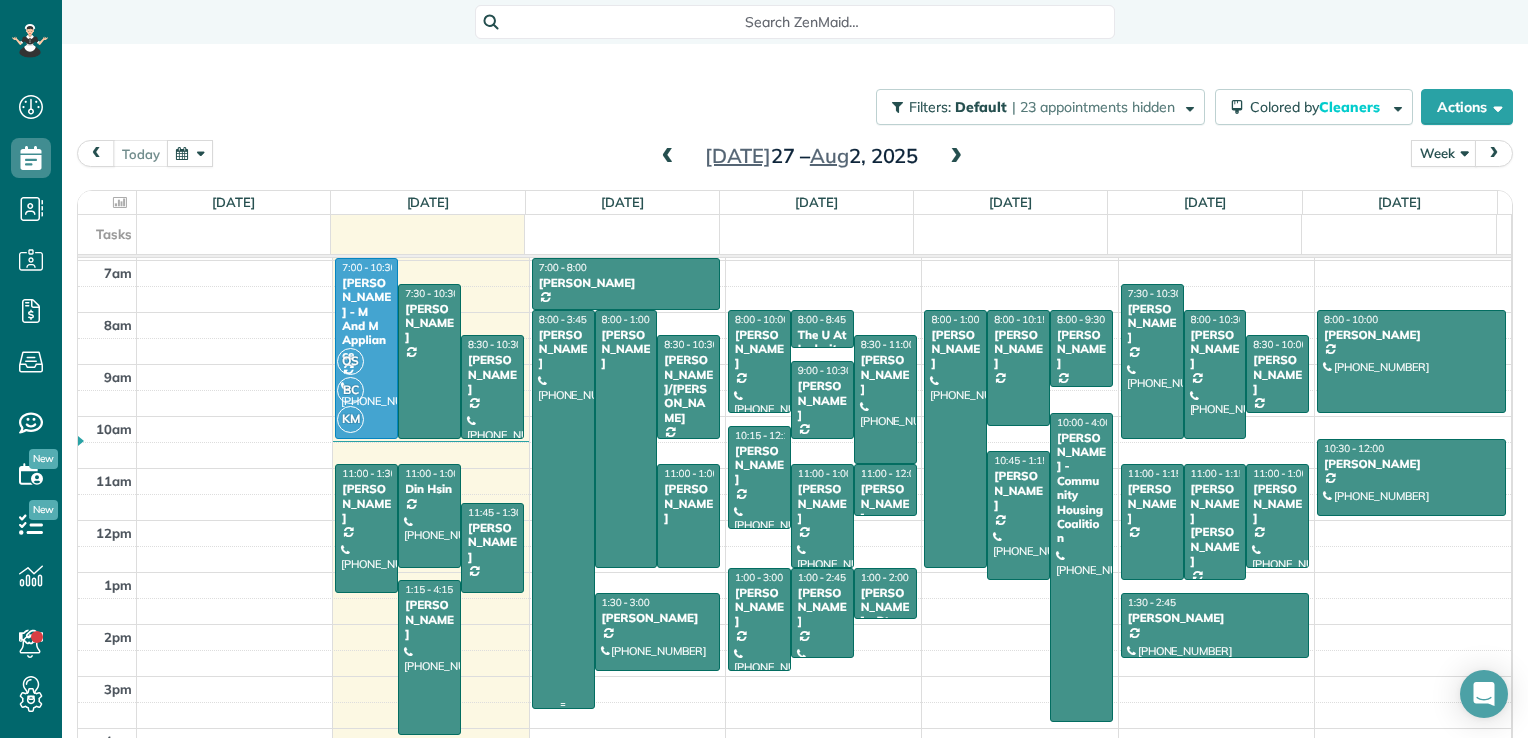 click at bounding box center [563, 510] 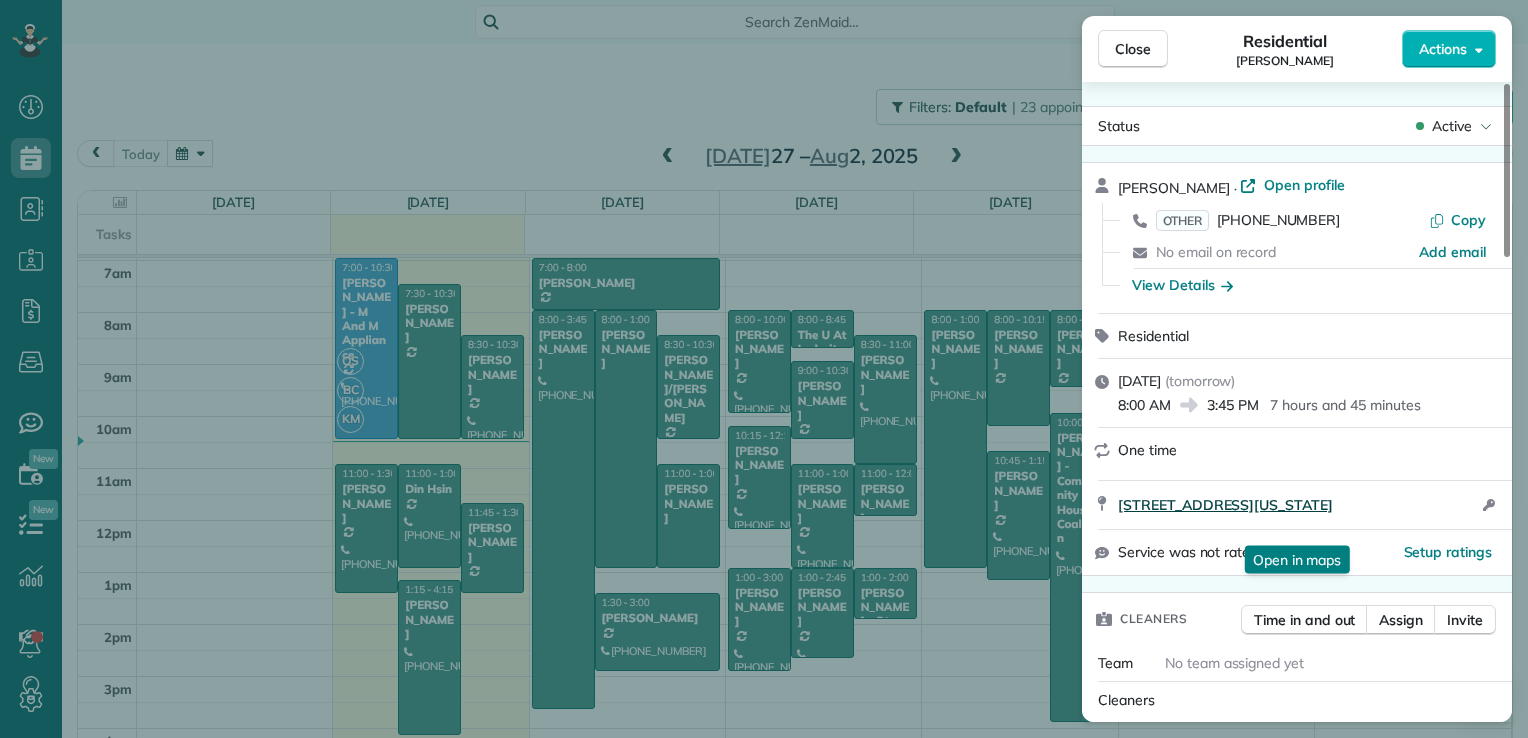 drag, startPoint x: 1124, startPoint y: 495, endPoint x: 1460, endPoint y: 526, distance: 337.42703 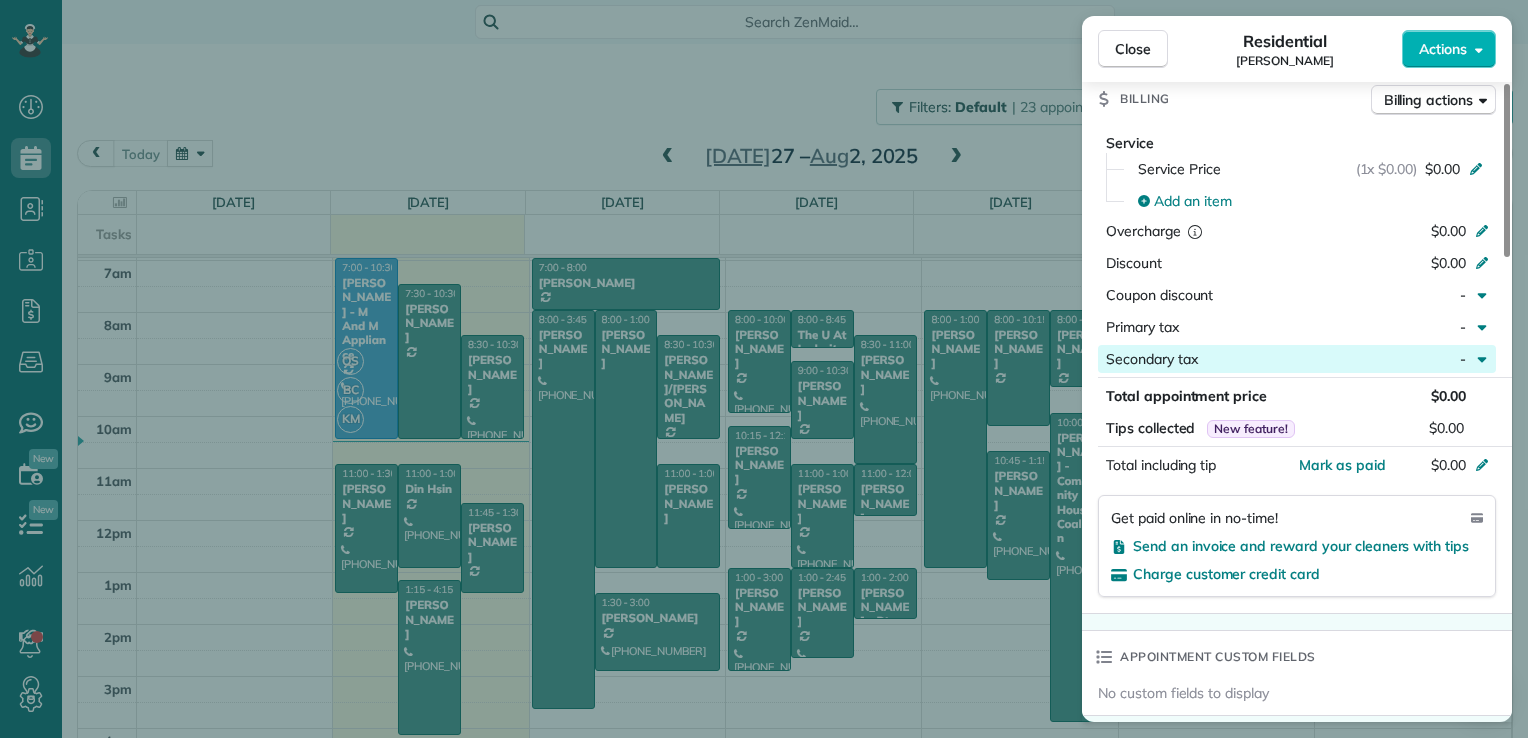scroll, scrollTop: 1300, scrollLeft: 0, axis: vertical 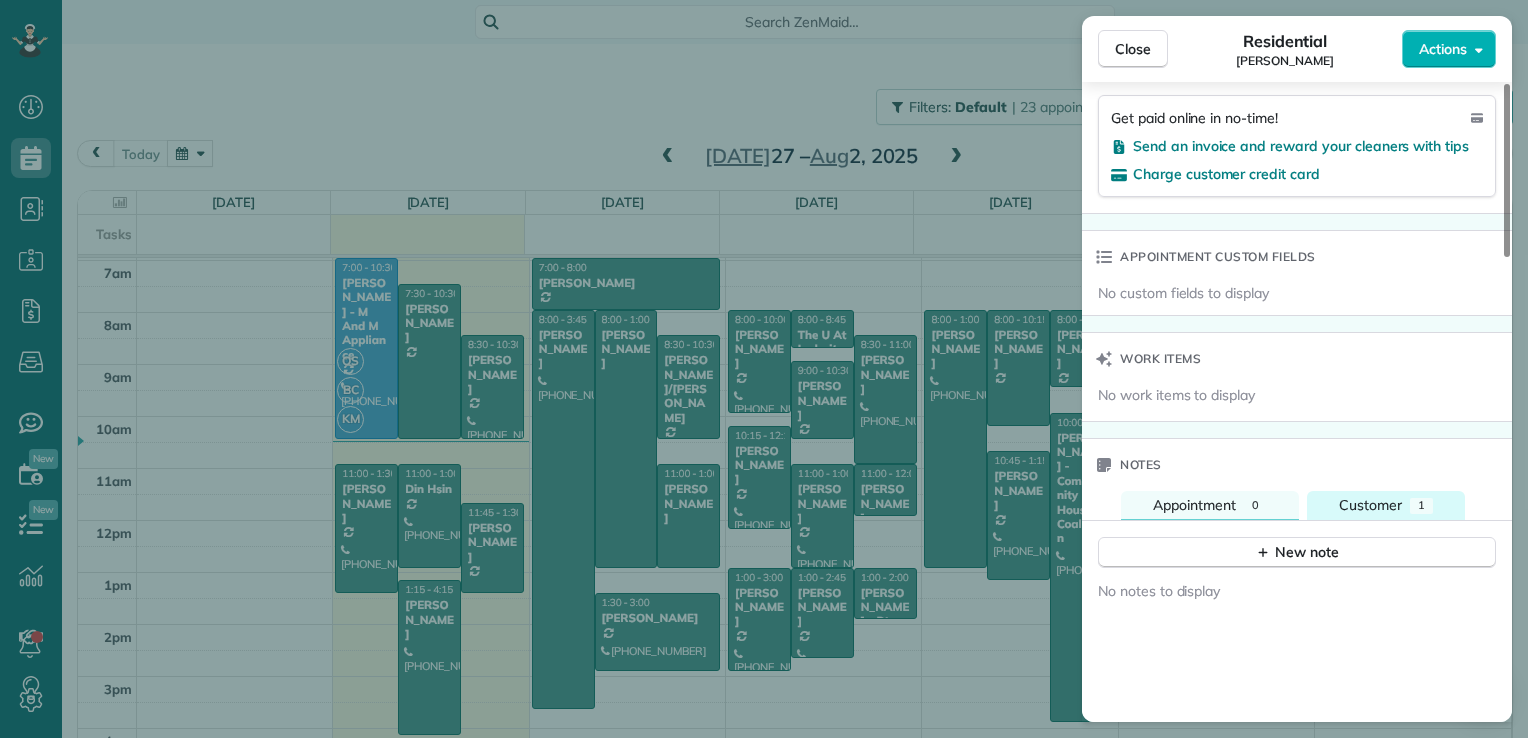 click on "Customer 1" at bounding box center (1386, 505) 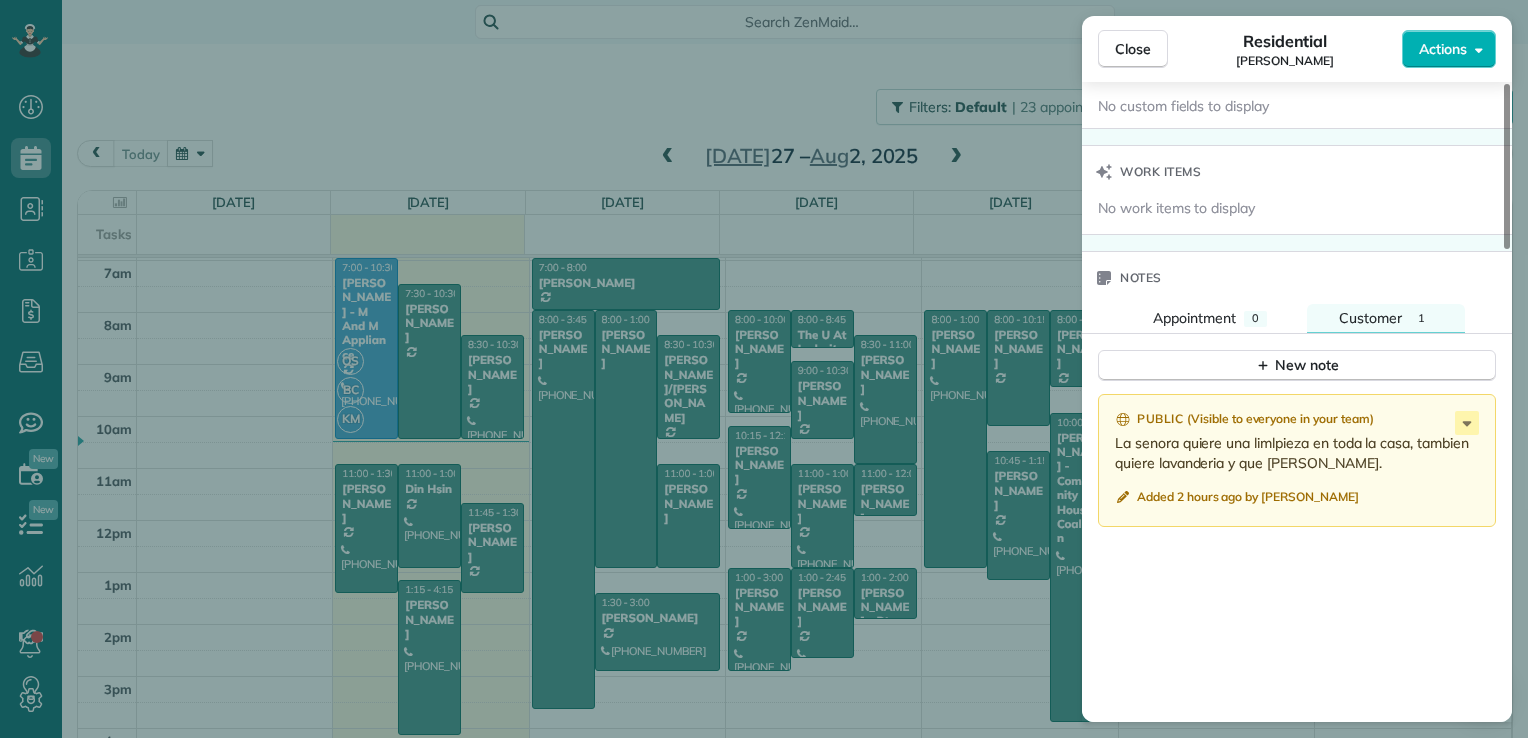 scroll, scrollTop: 1500, scrollLeft: 0, axis: vertical 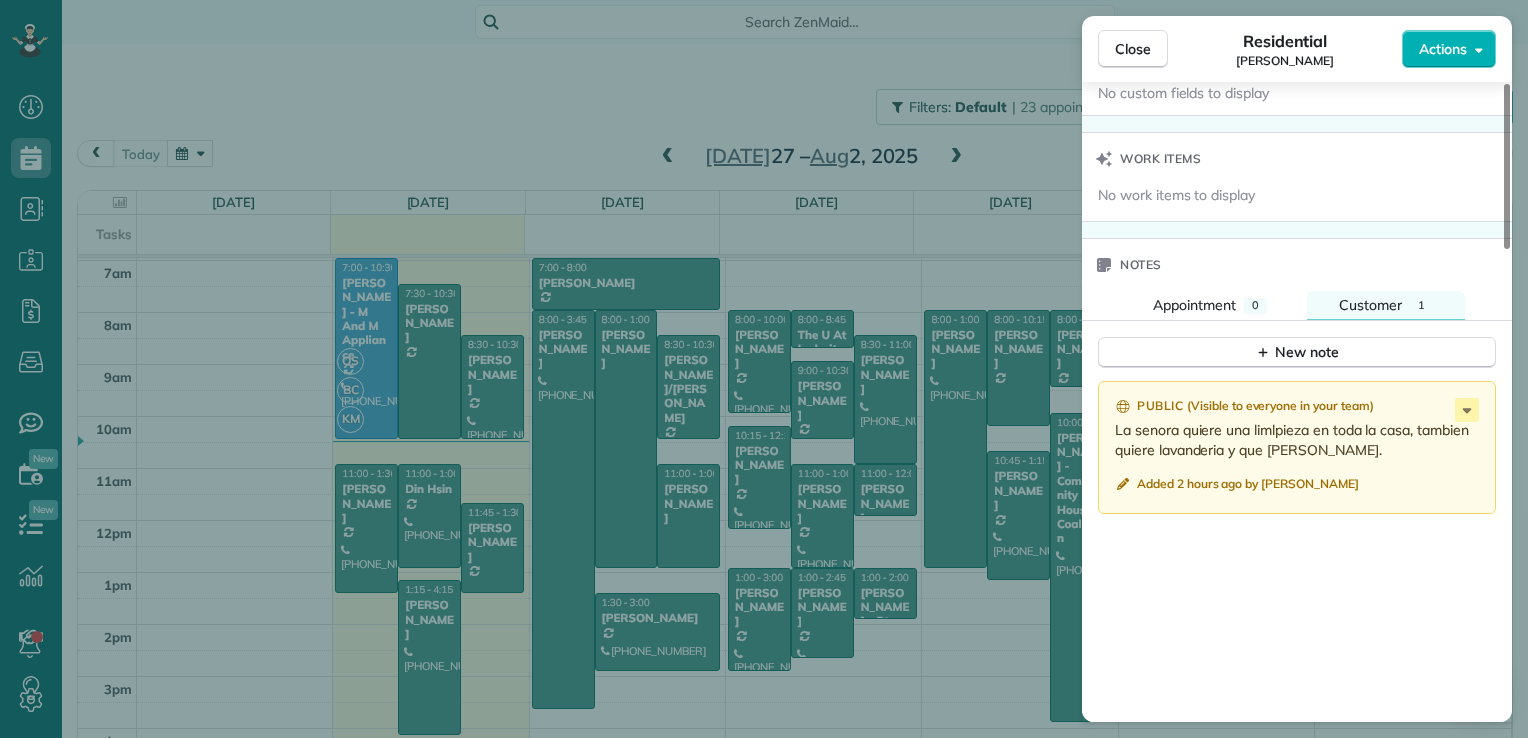 drag, startPoint x: 1114, startPoint y: 454, endPoint x: 1353, endPoint y: 480, distance: 240.41006 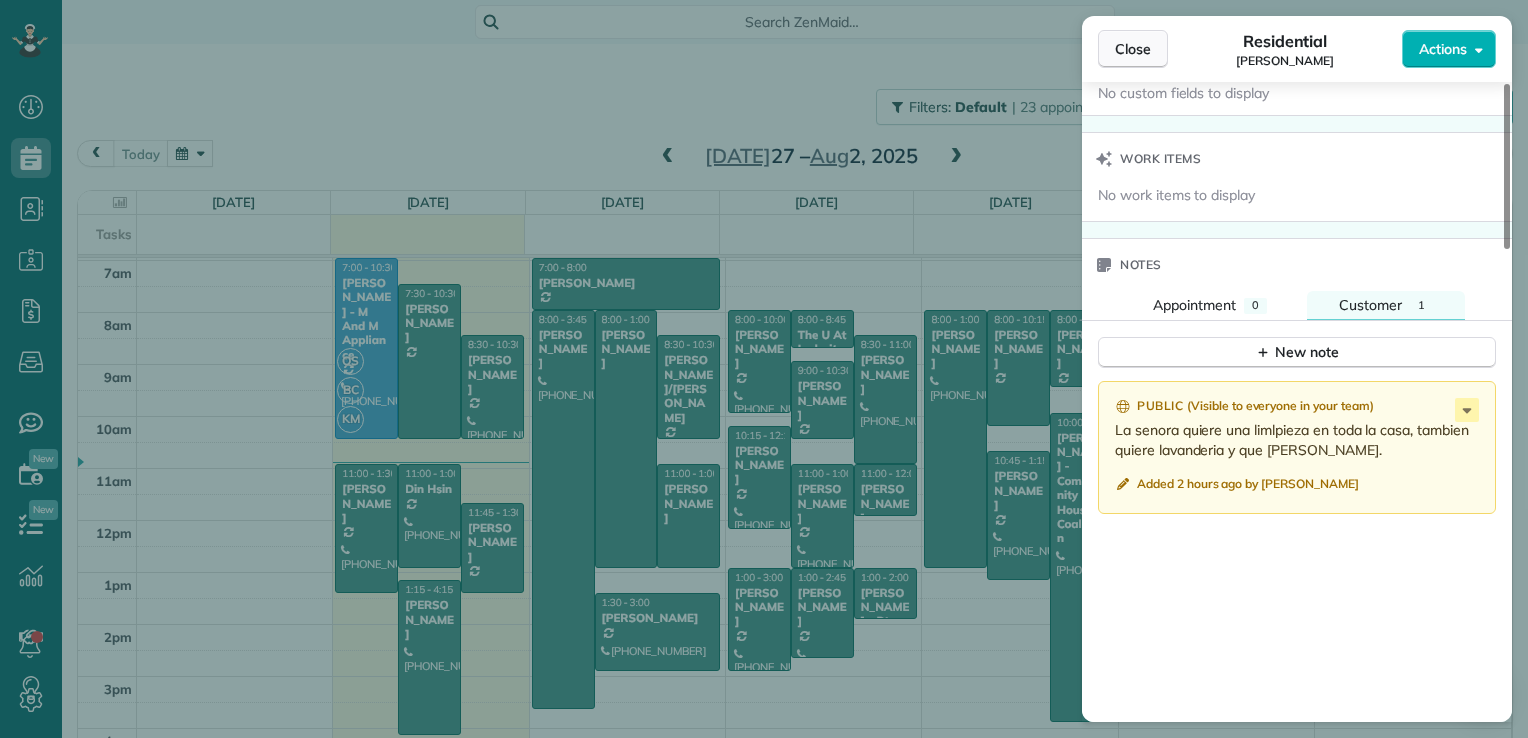 click on "Close" at bounding box center [1133, 49] 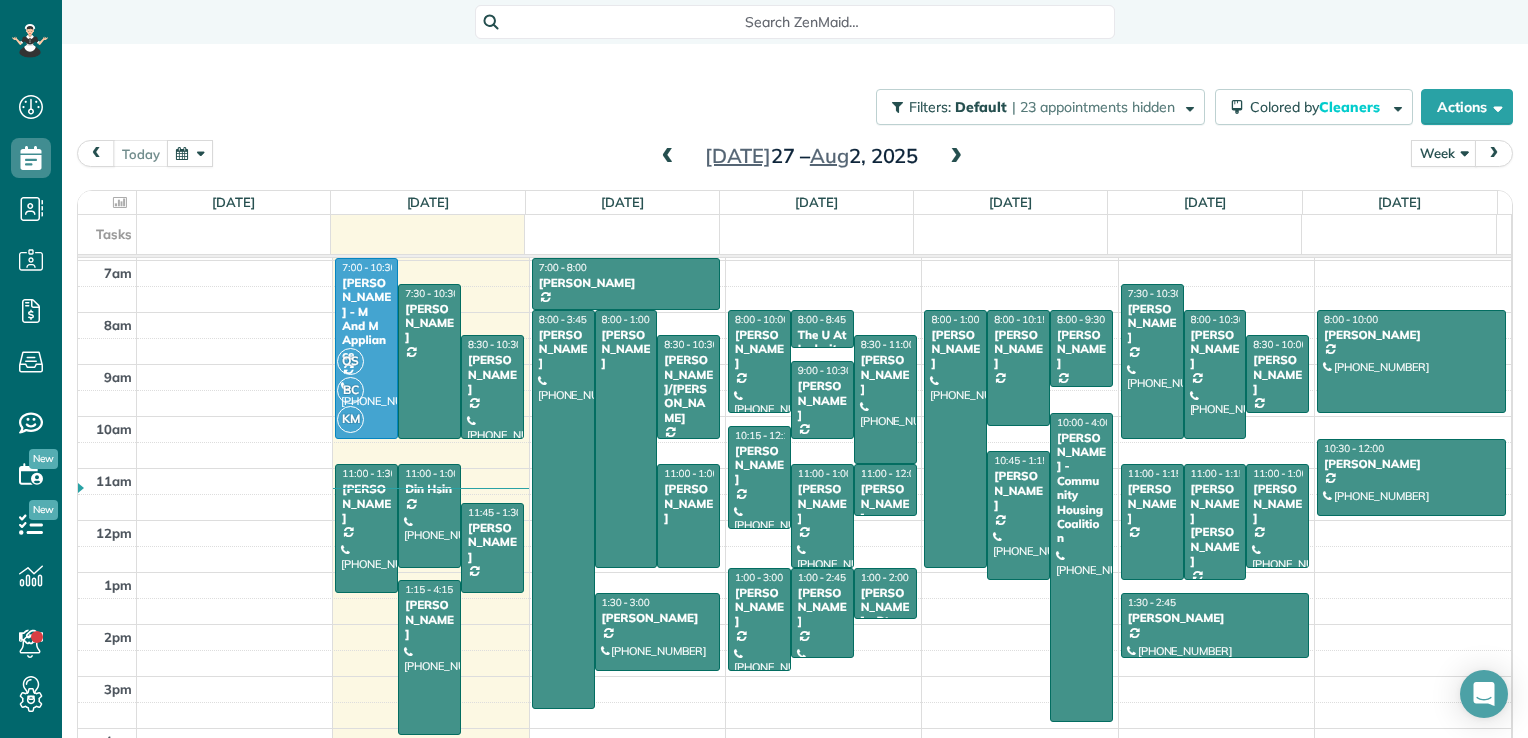 click at bounding box center (668, 157) 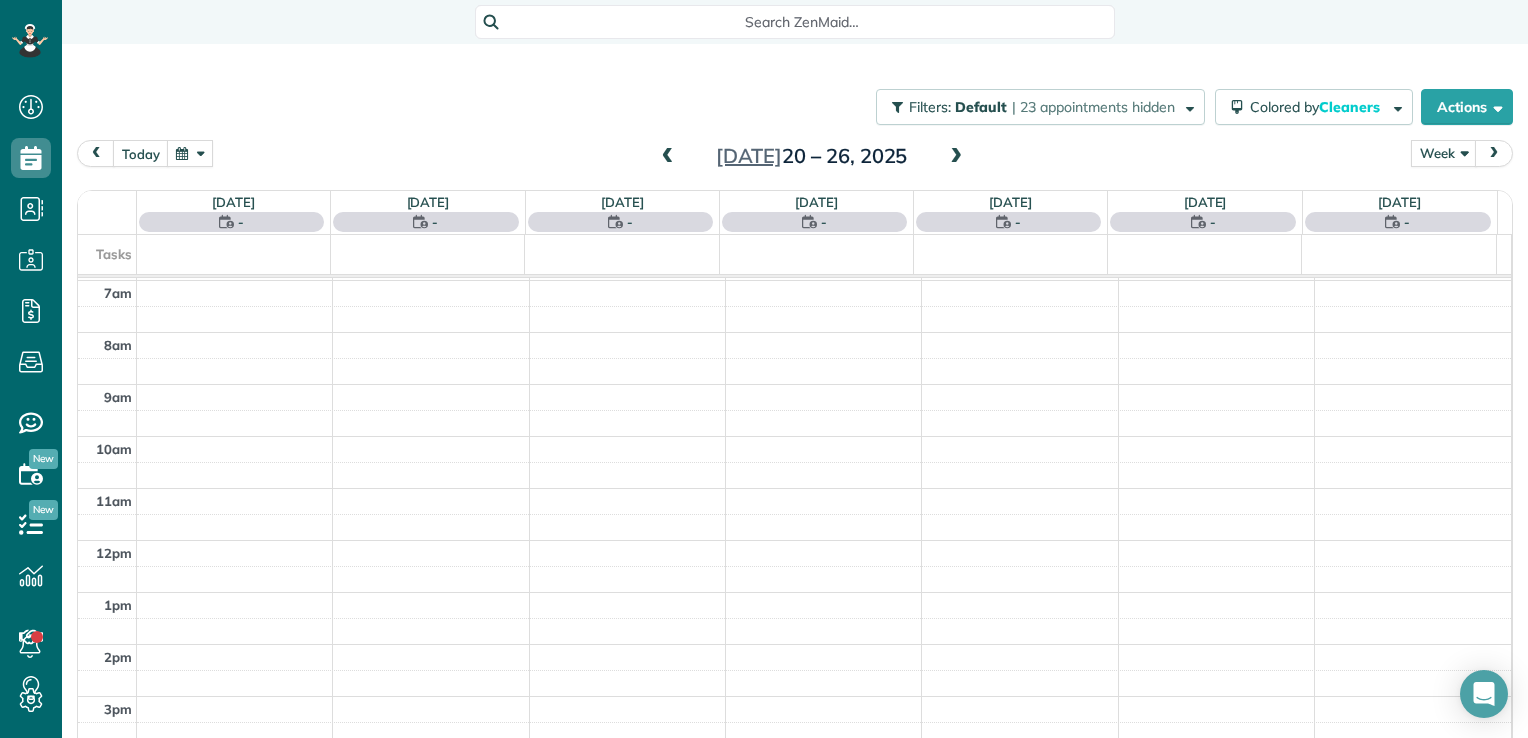 scroll, scrollTop: 362, scrollLeft: 0, axis: vertical 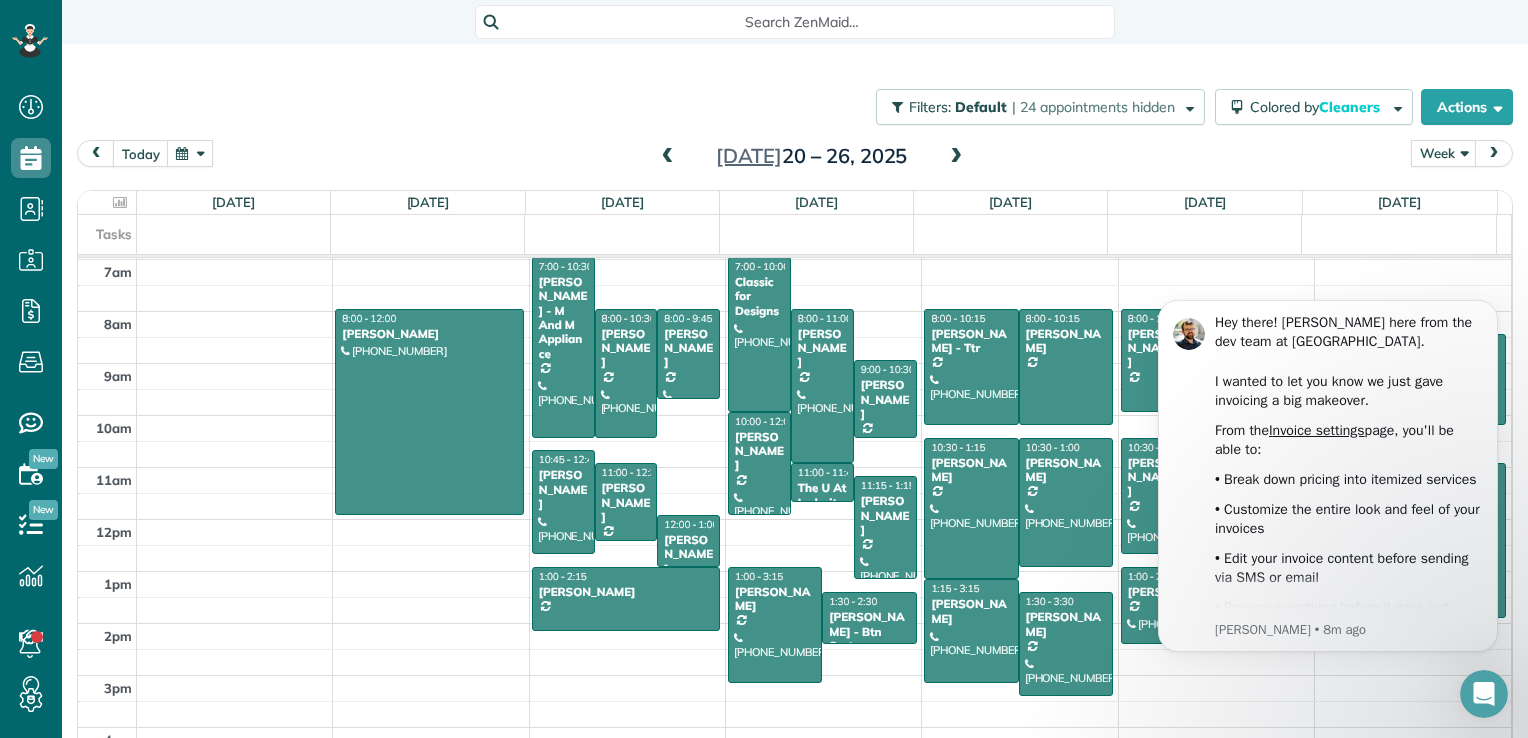 click at bounding box center [956, 157] 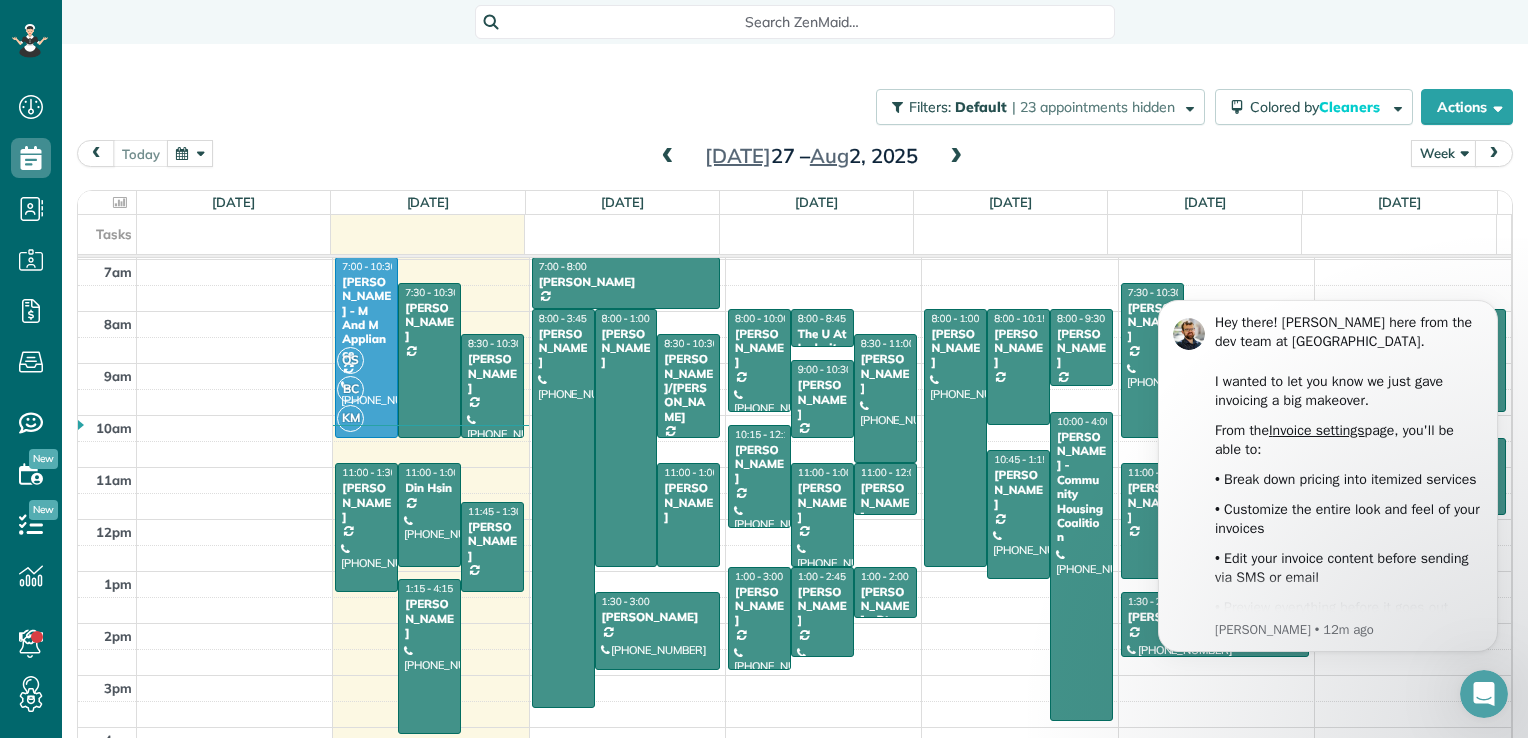 click on "[DATE]   Week Day Week Month [DATE] –  [DATE]" at bounding box center (795, 158) 